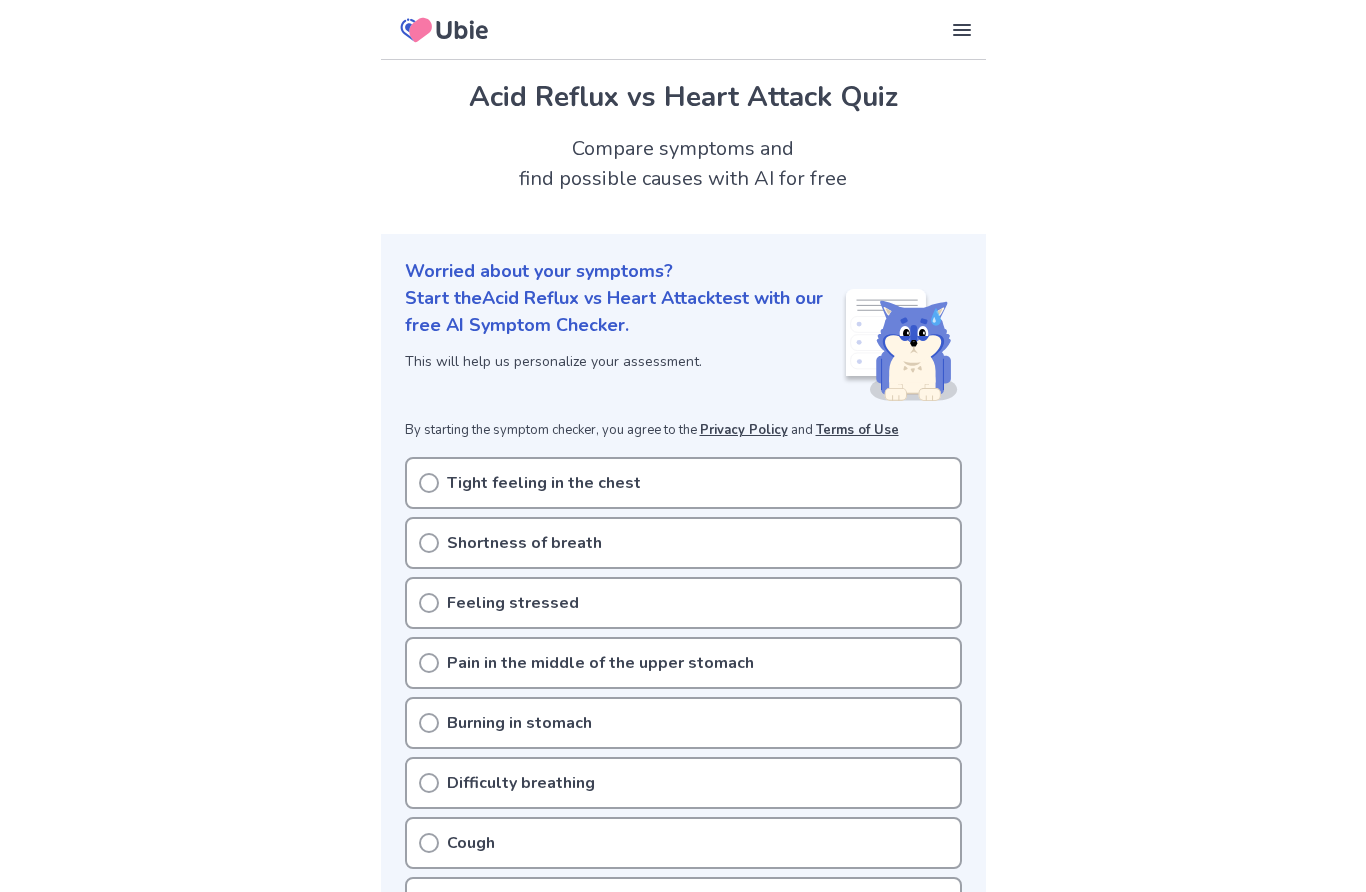 scroll, scrollTop: 0, scrollLeft: 0, axis: both 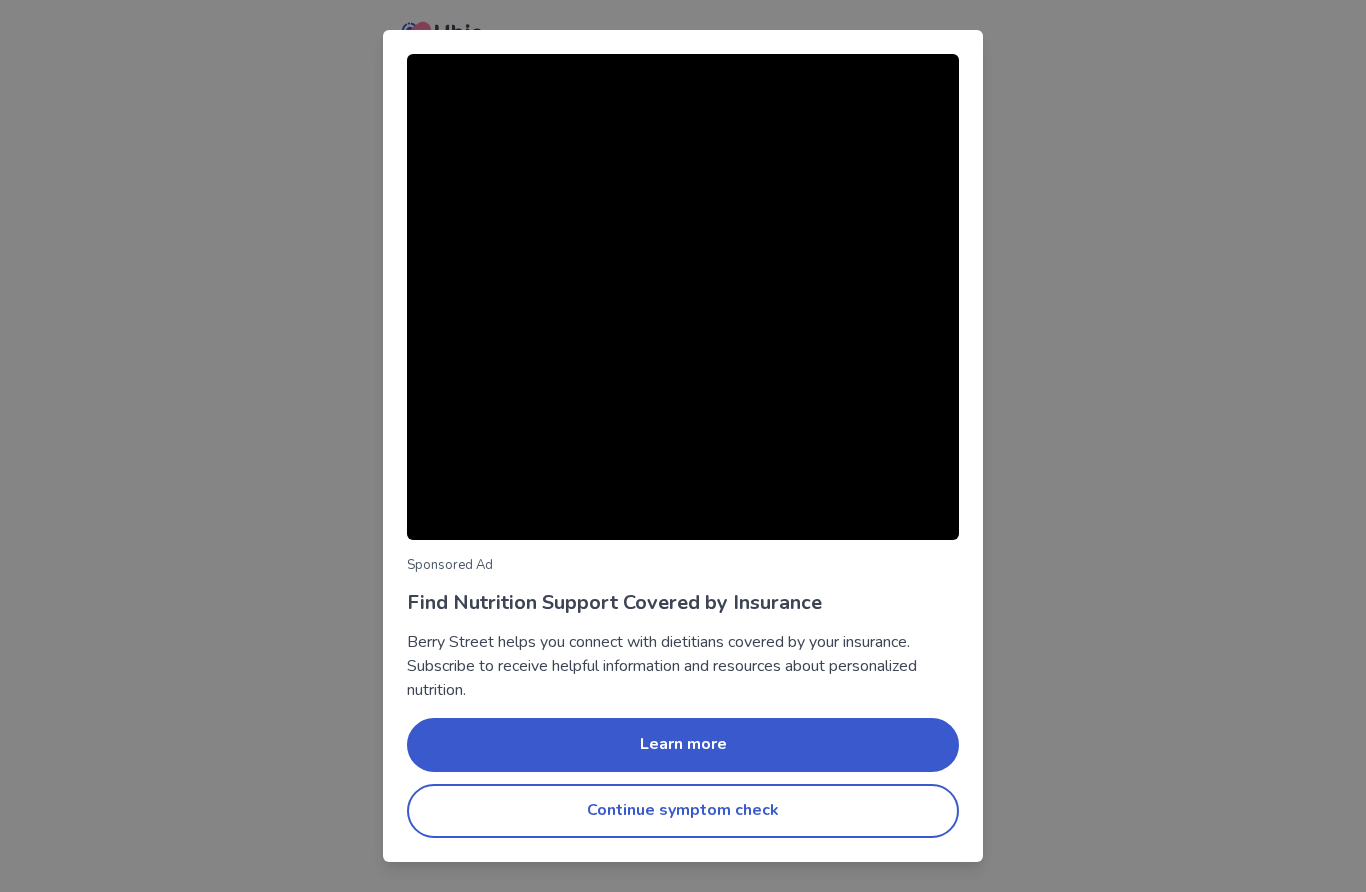 click on "Continue symptom check" at bounding box center [683, 811] 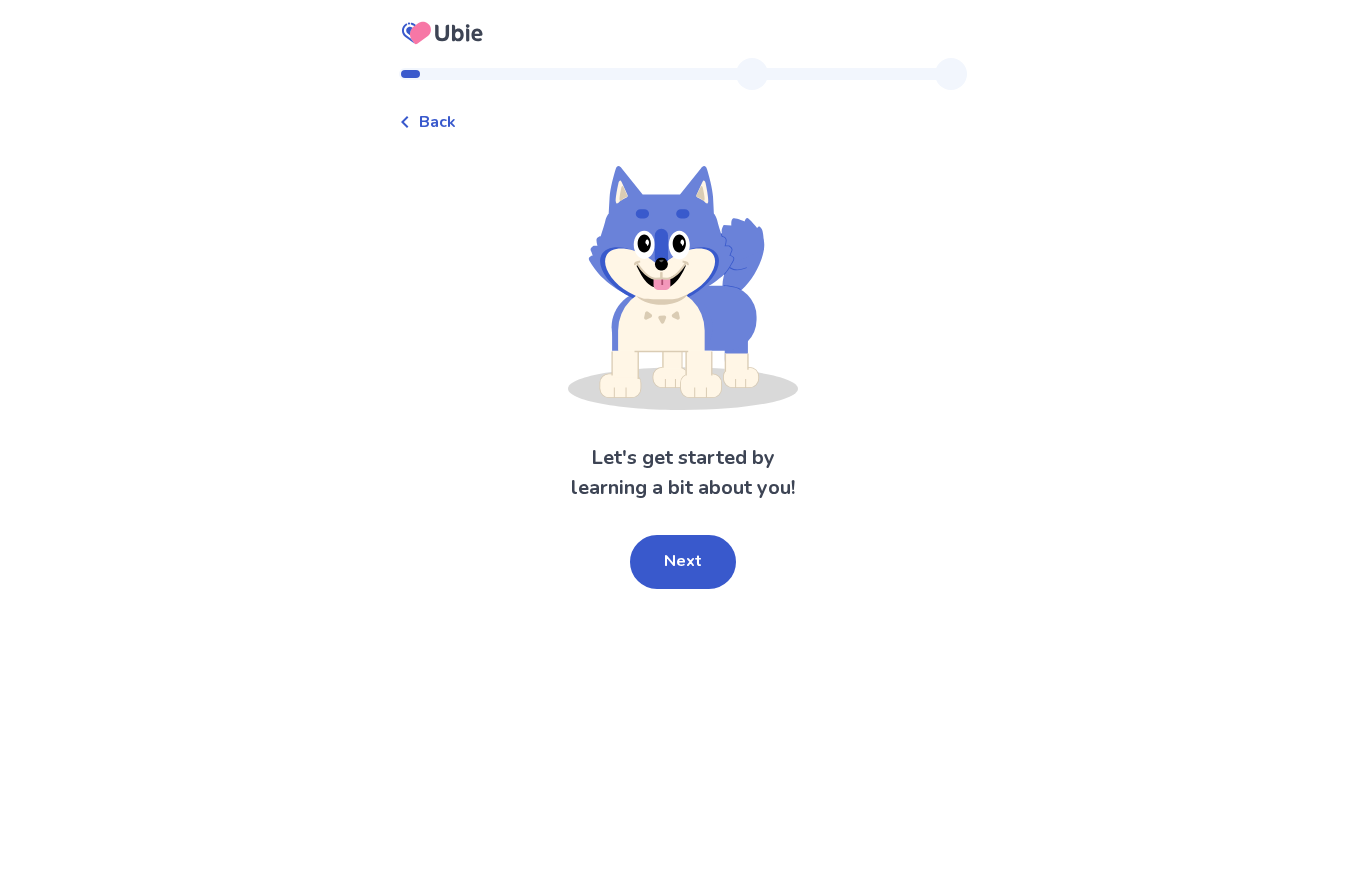 click on "Next" at bounding box center [683, 562] 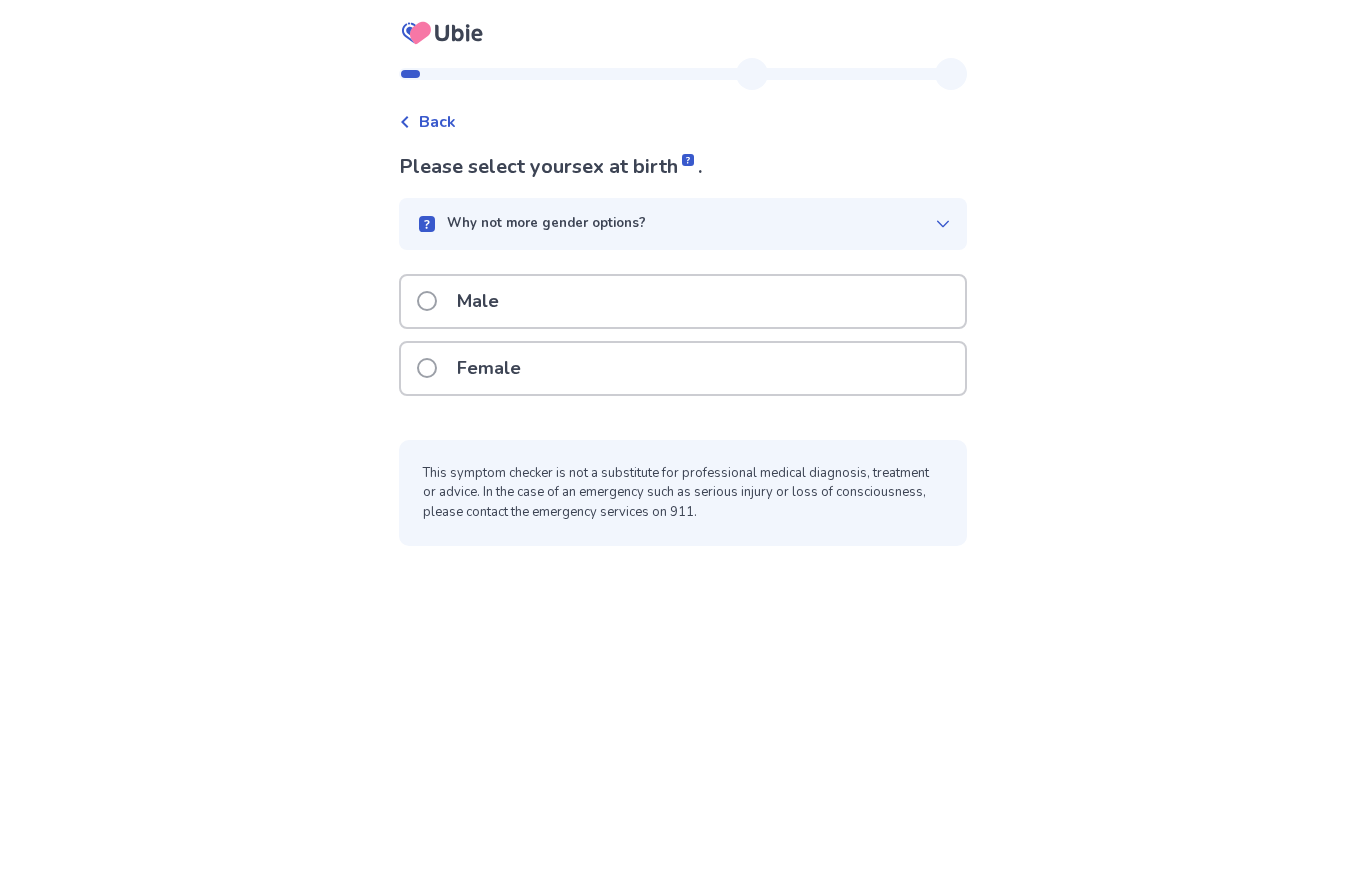 click at bounding box center [427, 301] 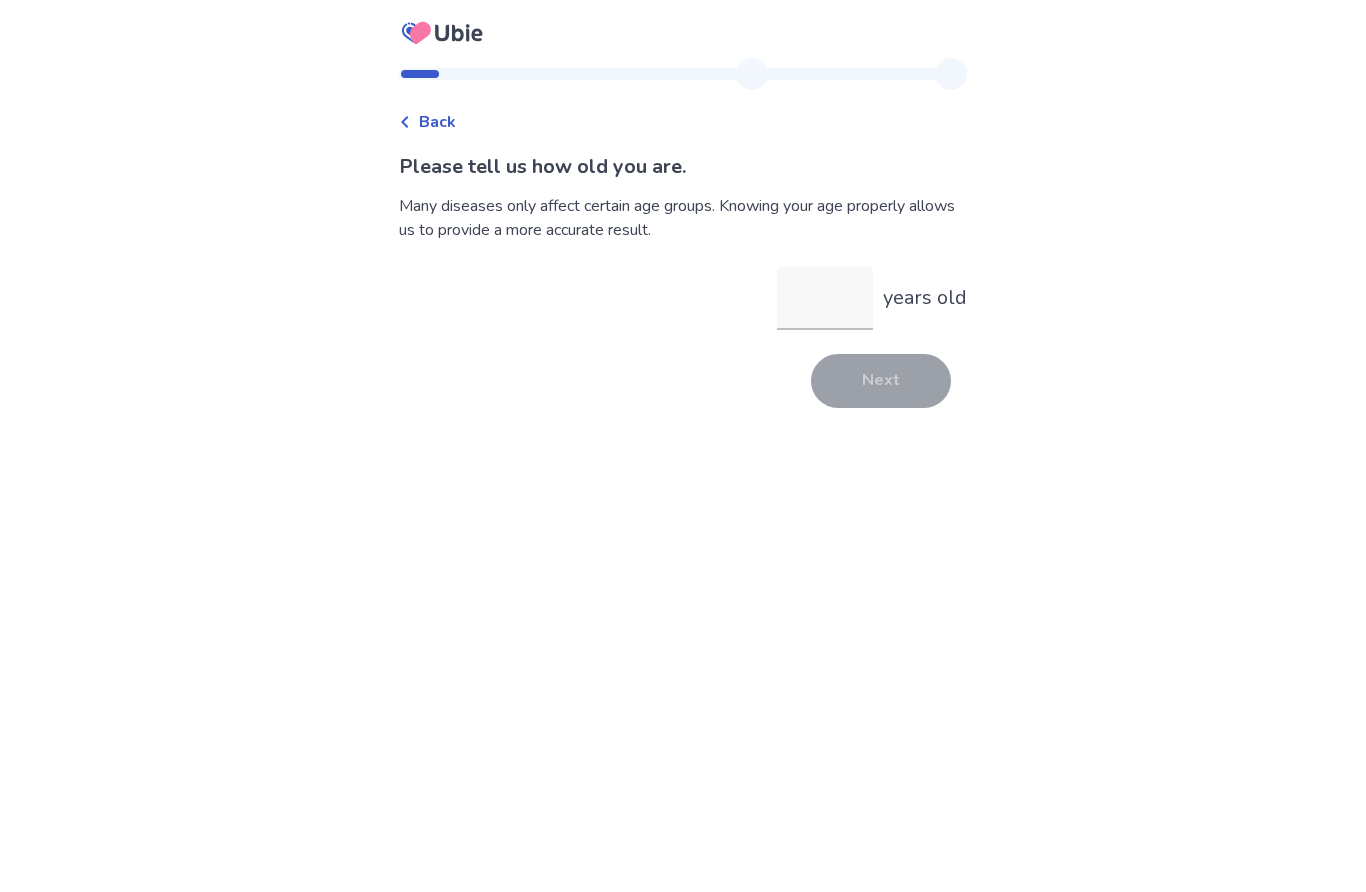 click on "years old" at bounding box center [825, 298] 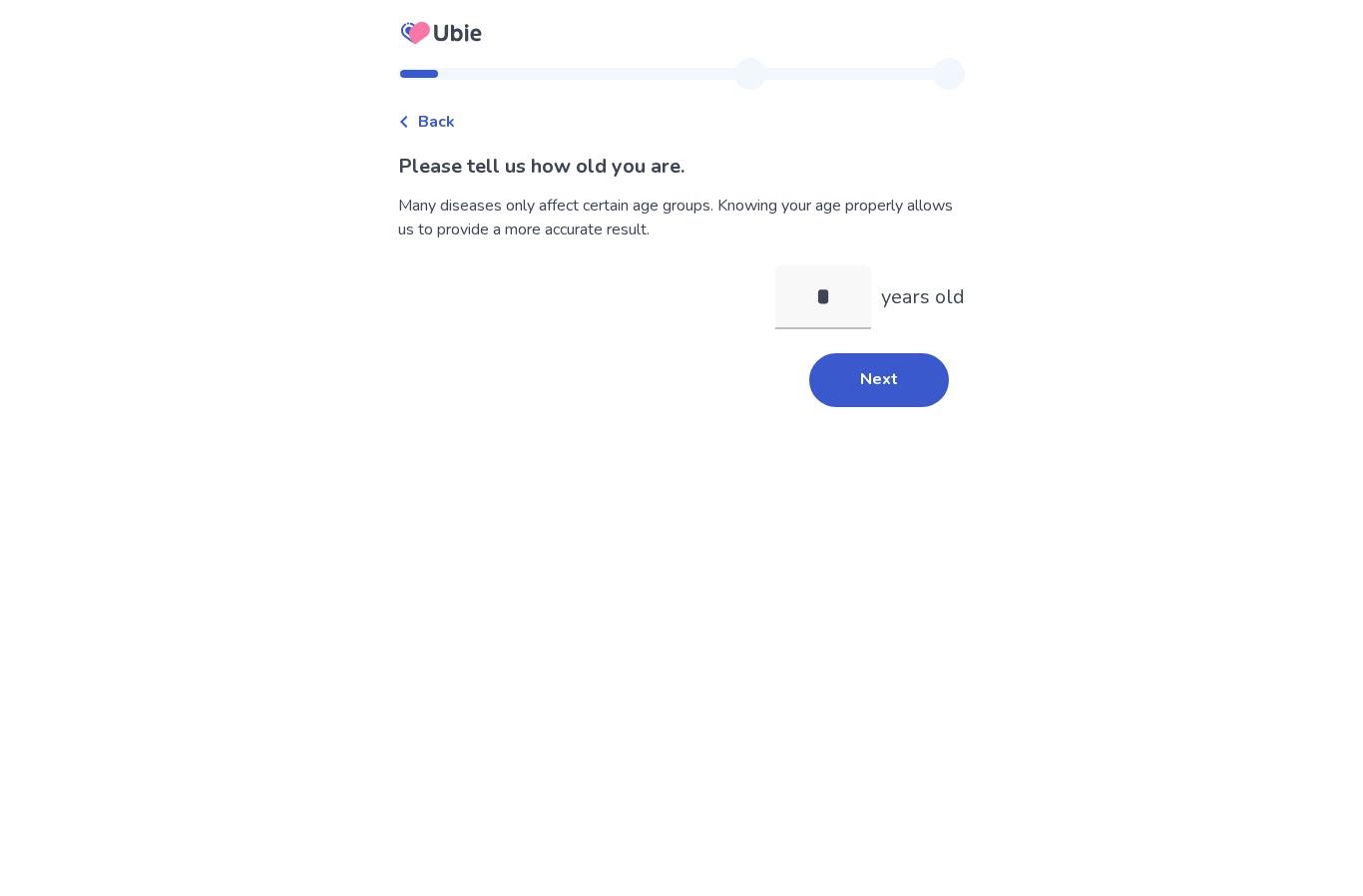 type on "**" 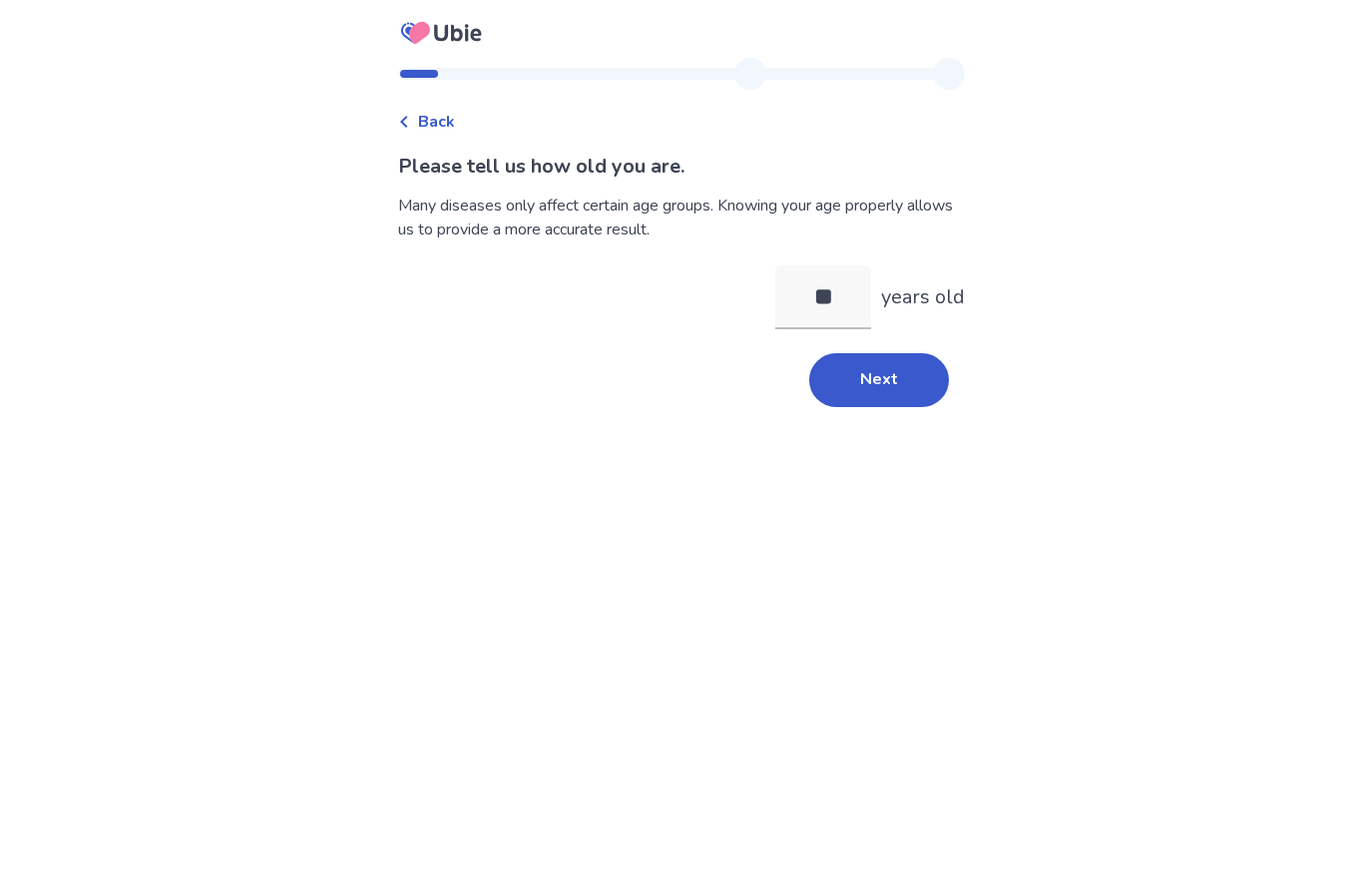 click on "Next" at bounding box center [879, 380] 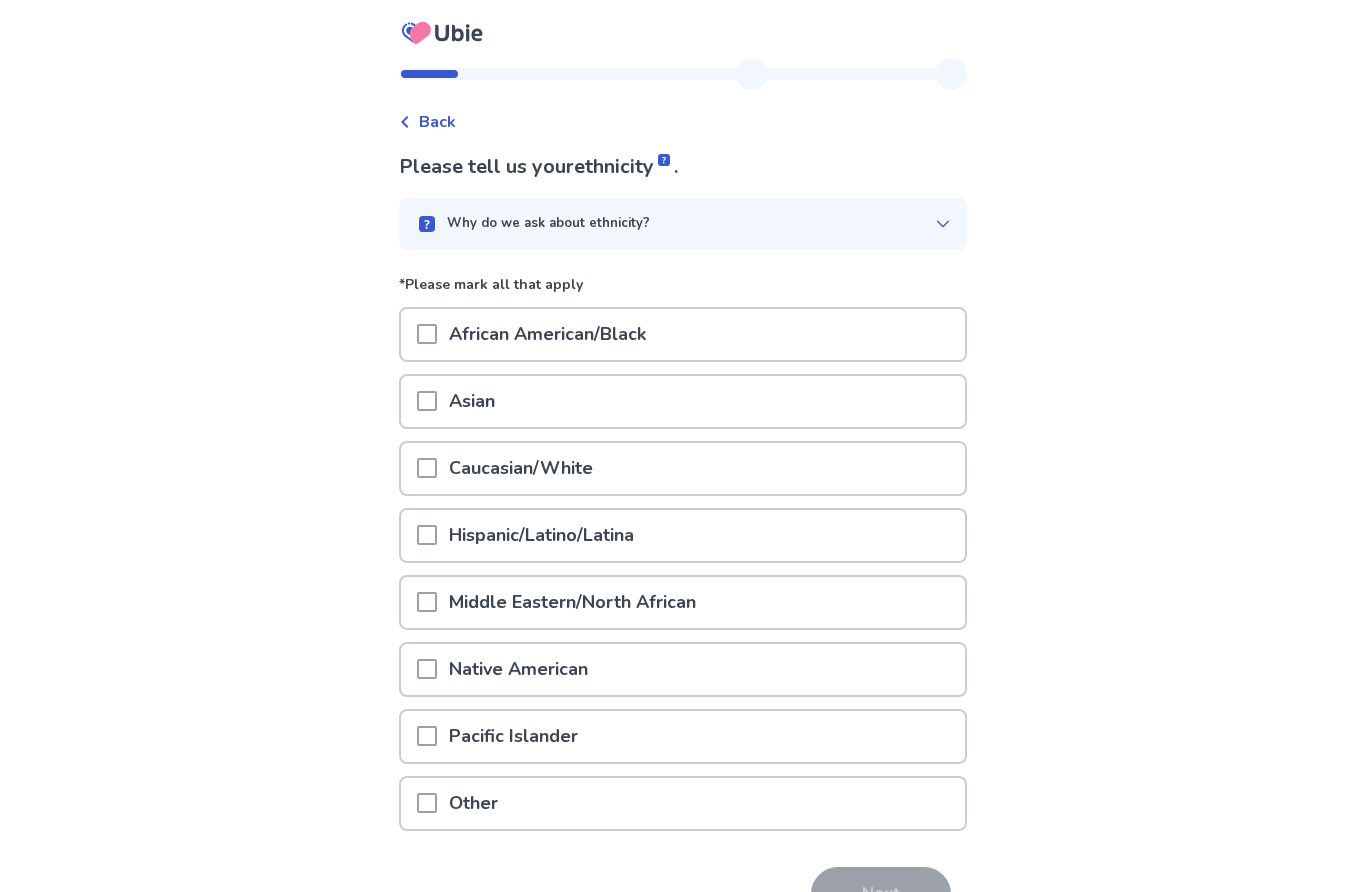 click at bounding box center (427, 468) 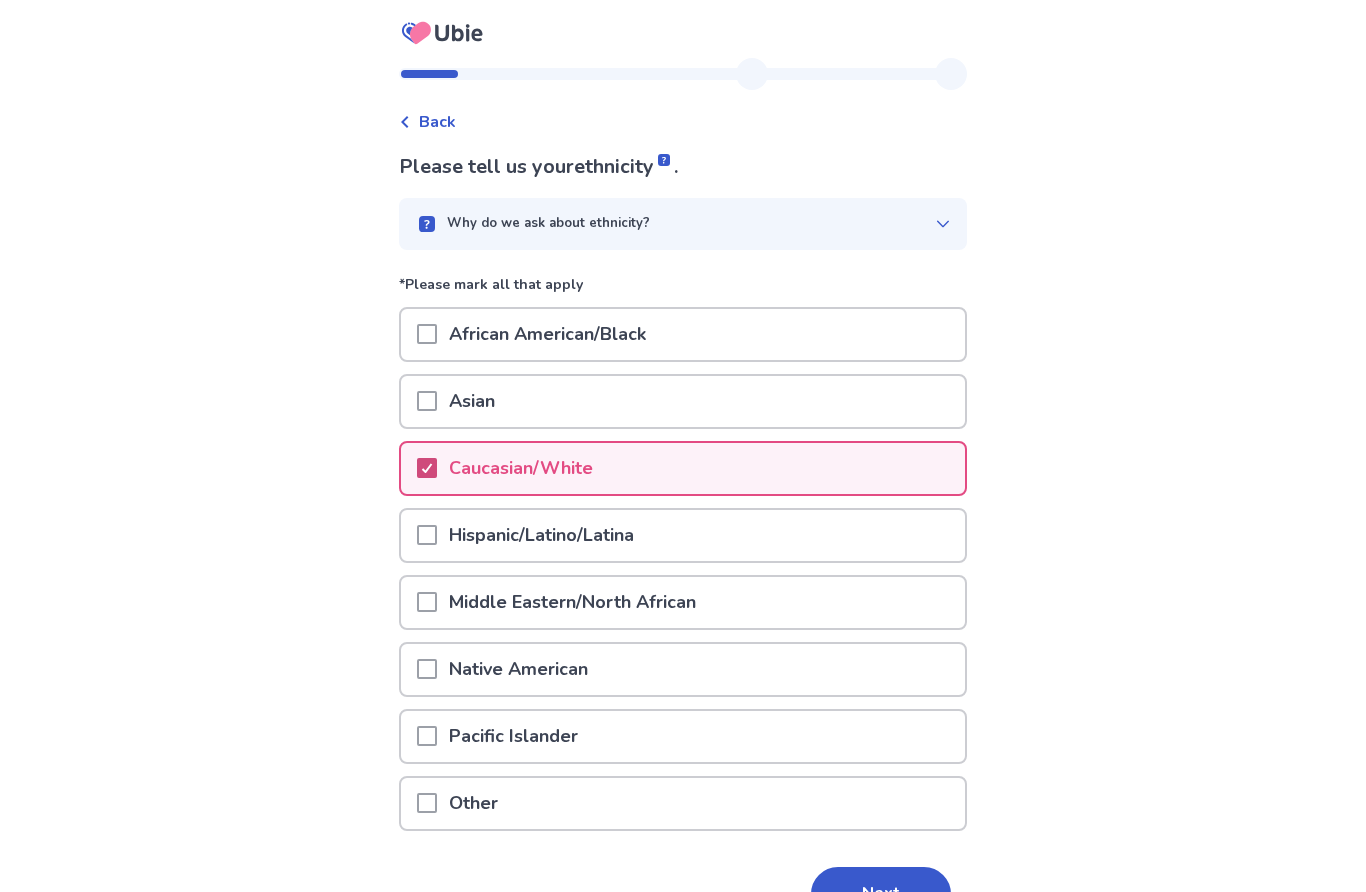 scroll, scrollTop: 116, scrollLeft: 0, axis: vertical 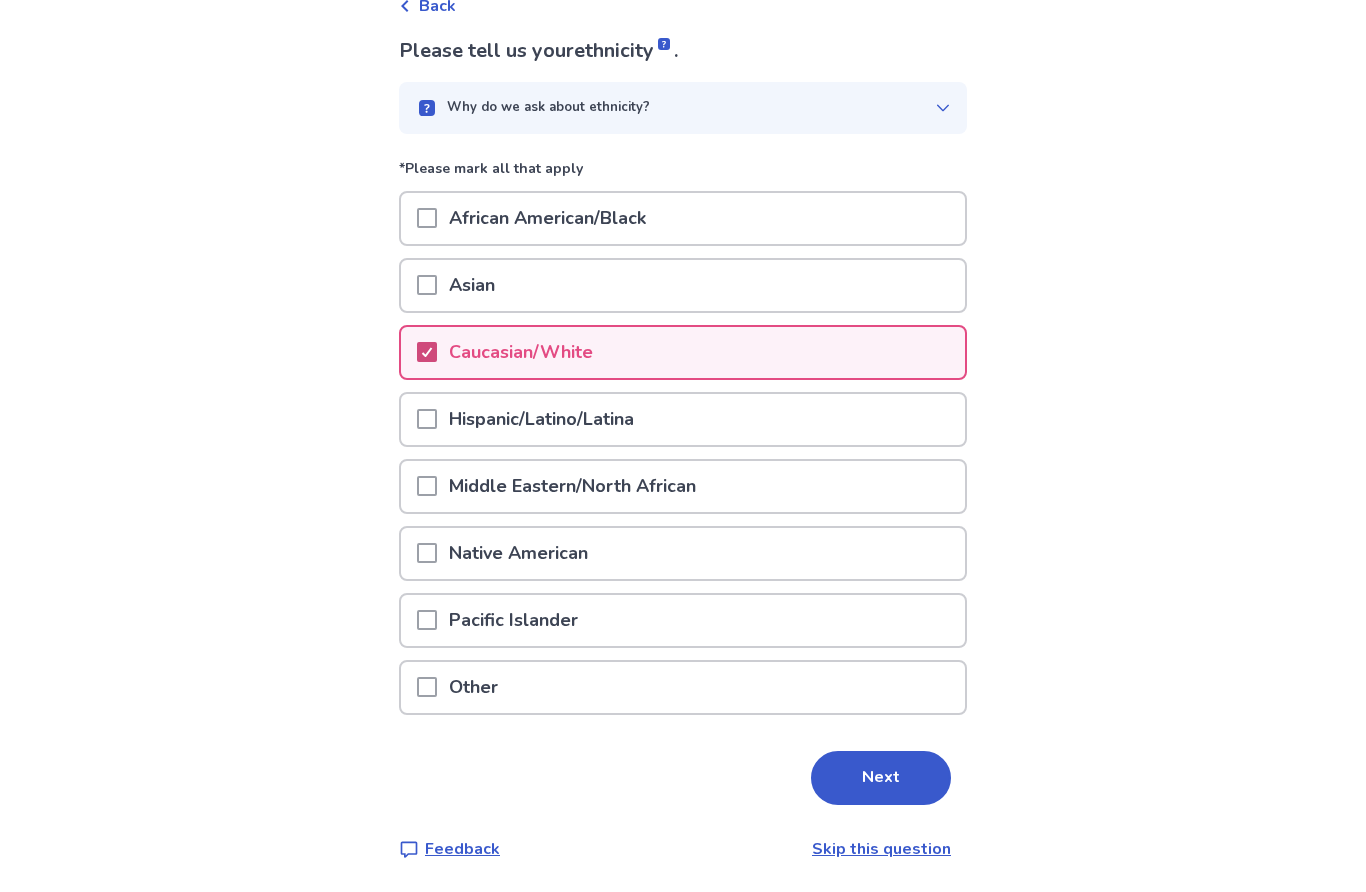 click on "Next" at bounding box center (881, 778) 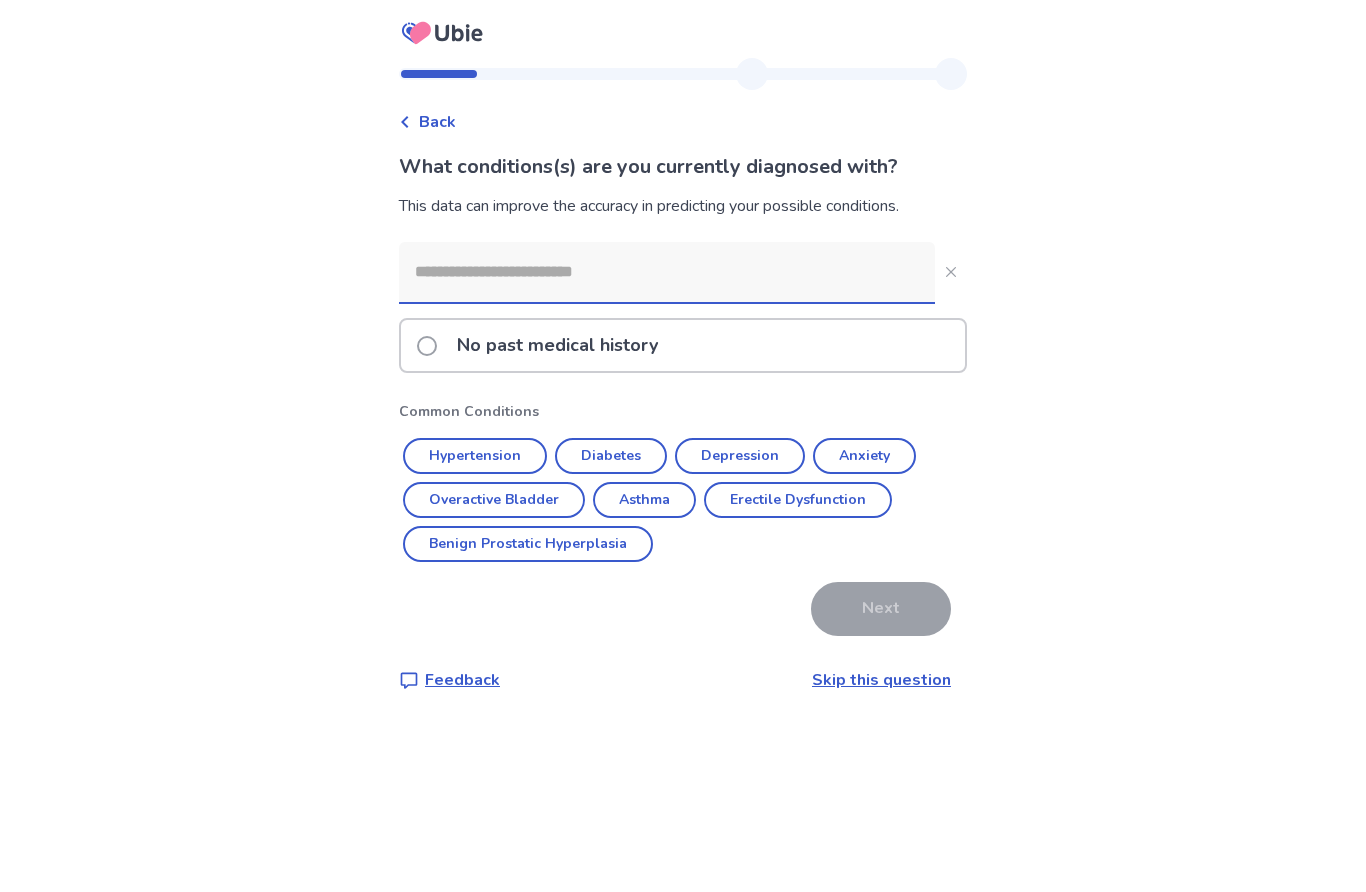 click on "Hypertension" at bounding box center (475, 456) 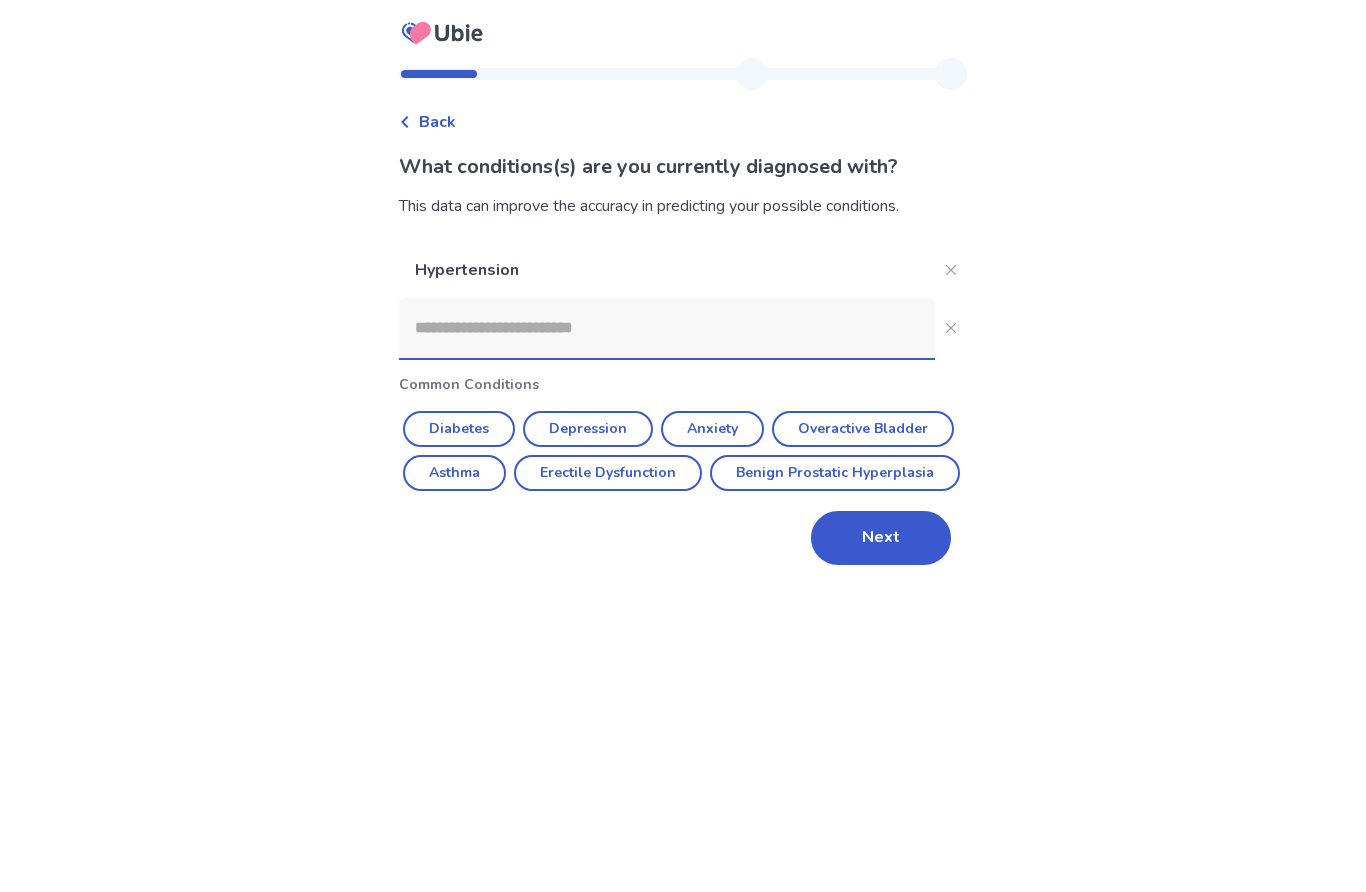 click on "Erectile Dysfunction" at bounding box center [608, 473] 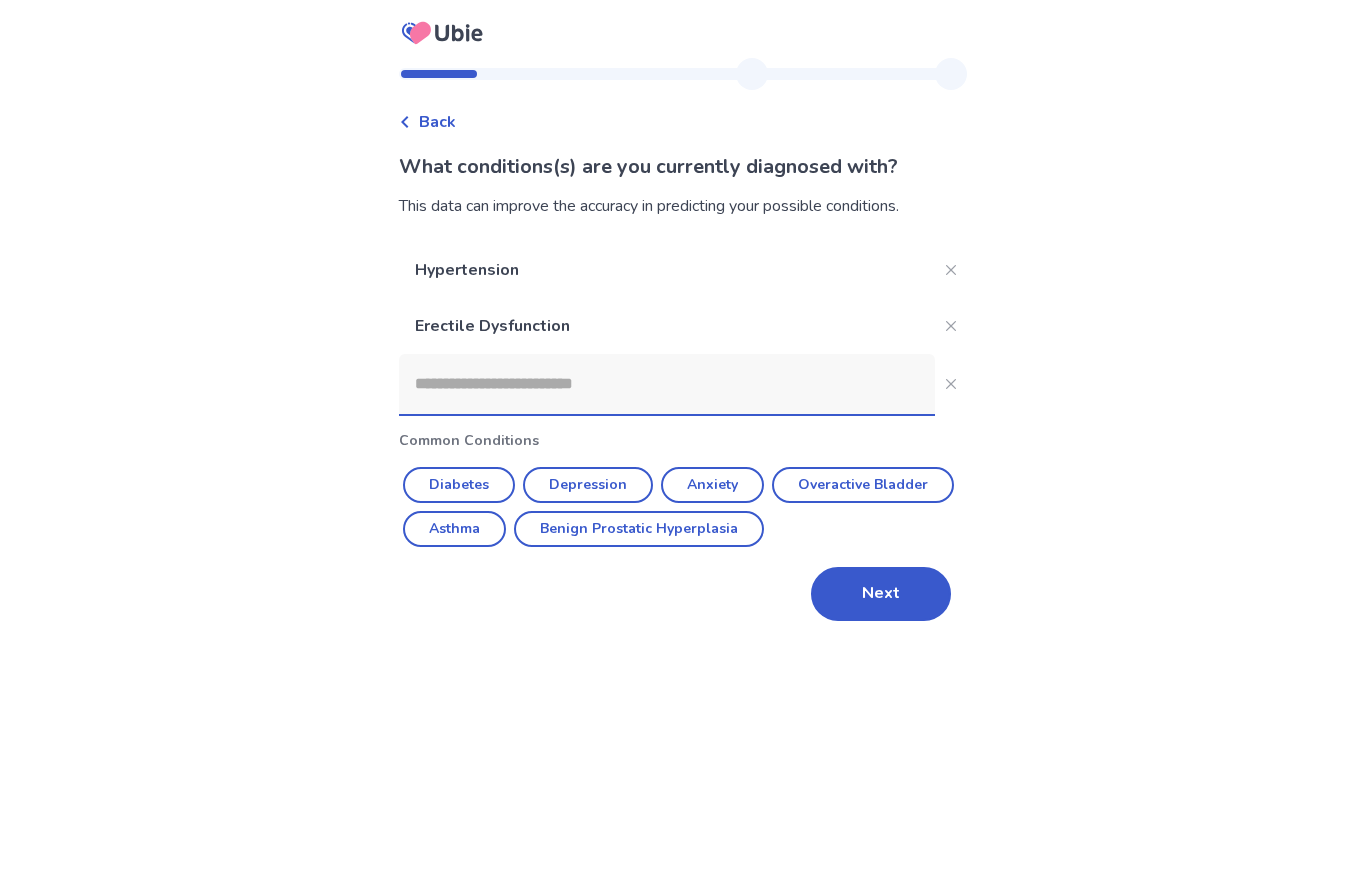 click on "Next" at bounding box center [881, 594] 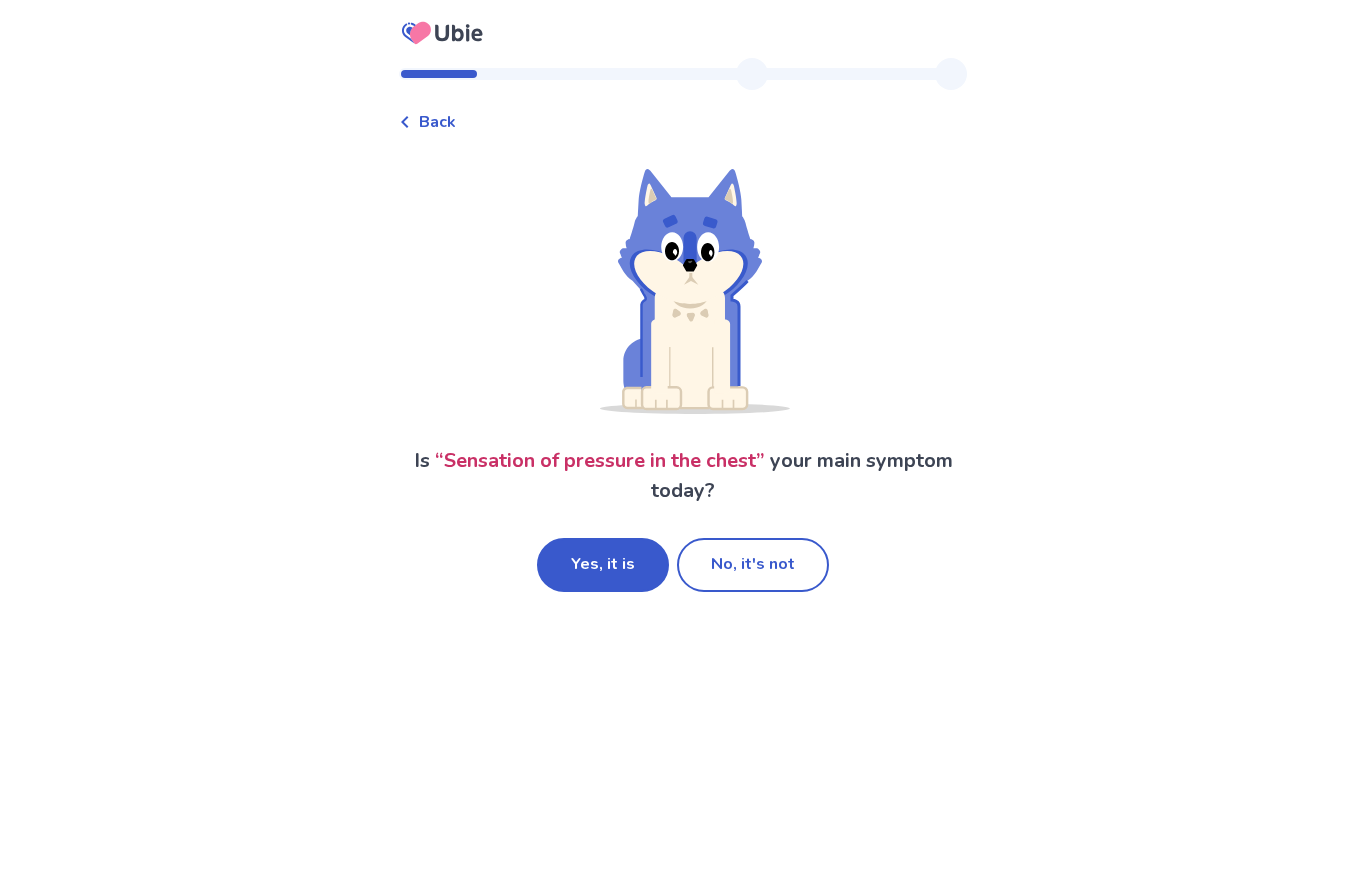 click on "Yes, it is" at bounding box center [603, 565] 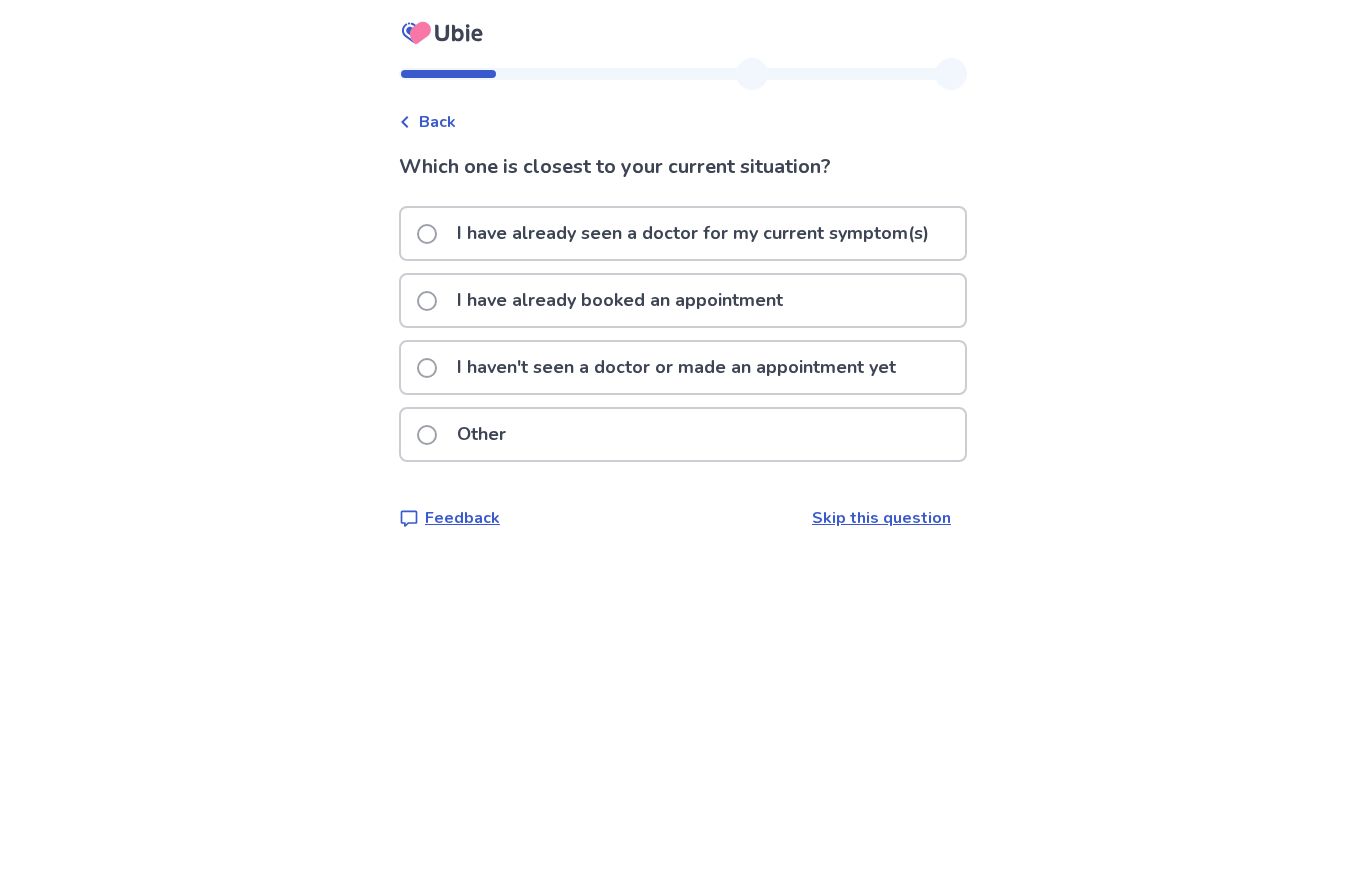 click at bounding box center (427, 234) 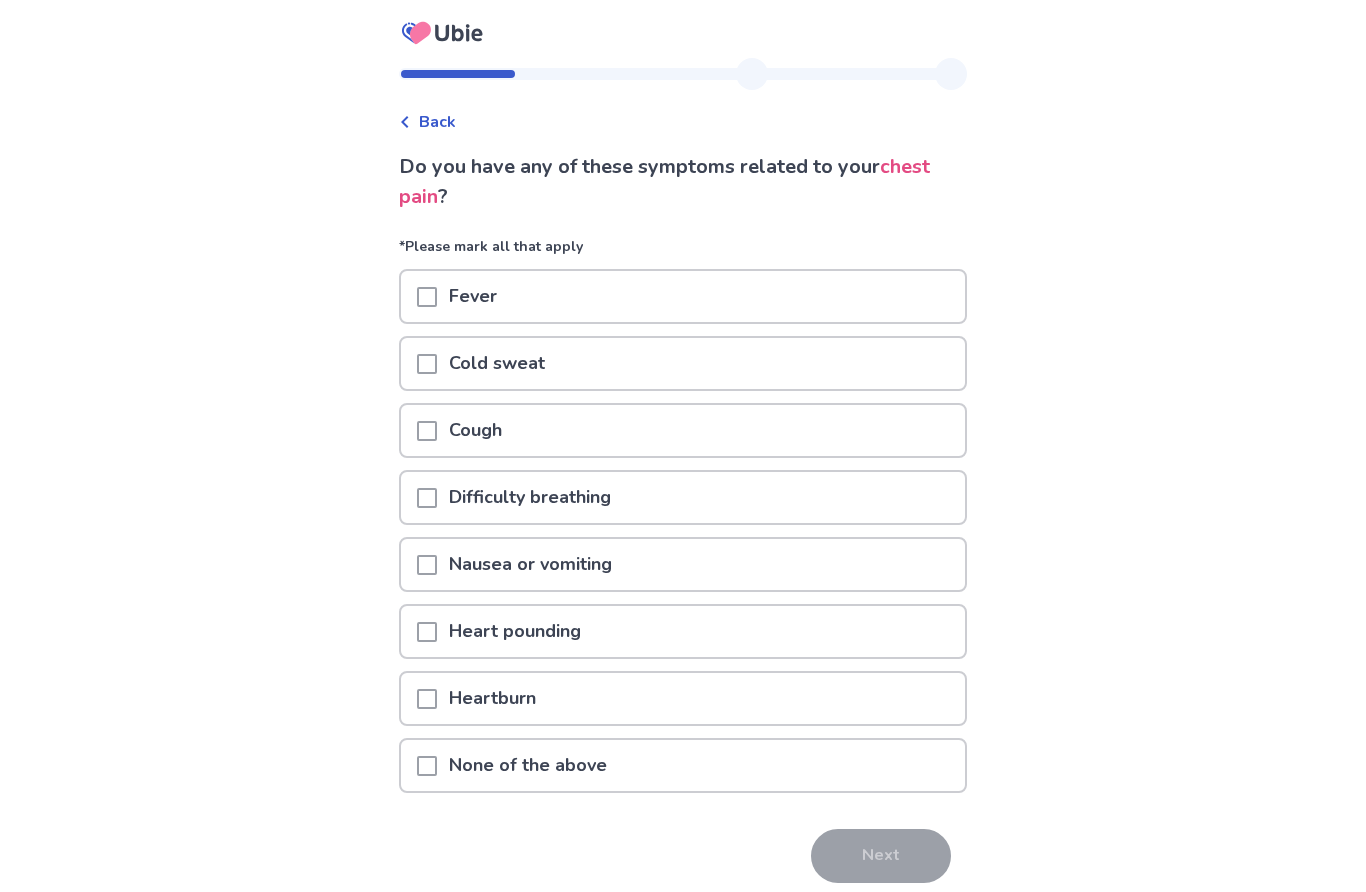 click at bounding box center [427, 698] 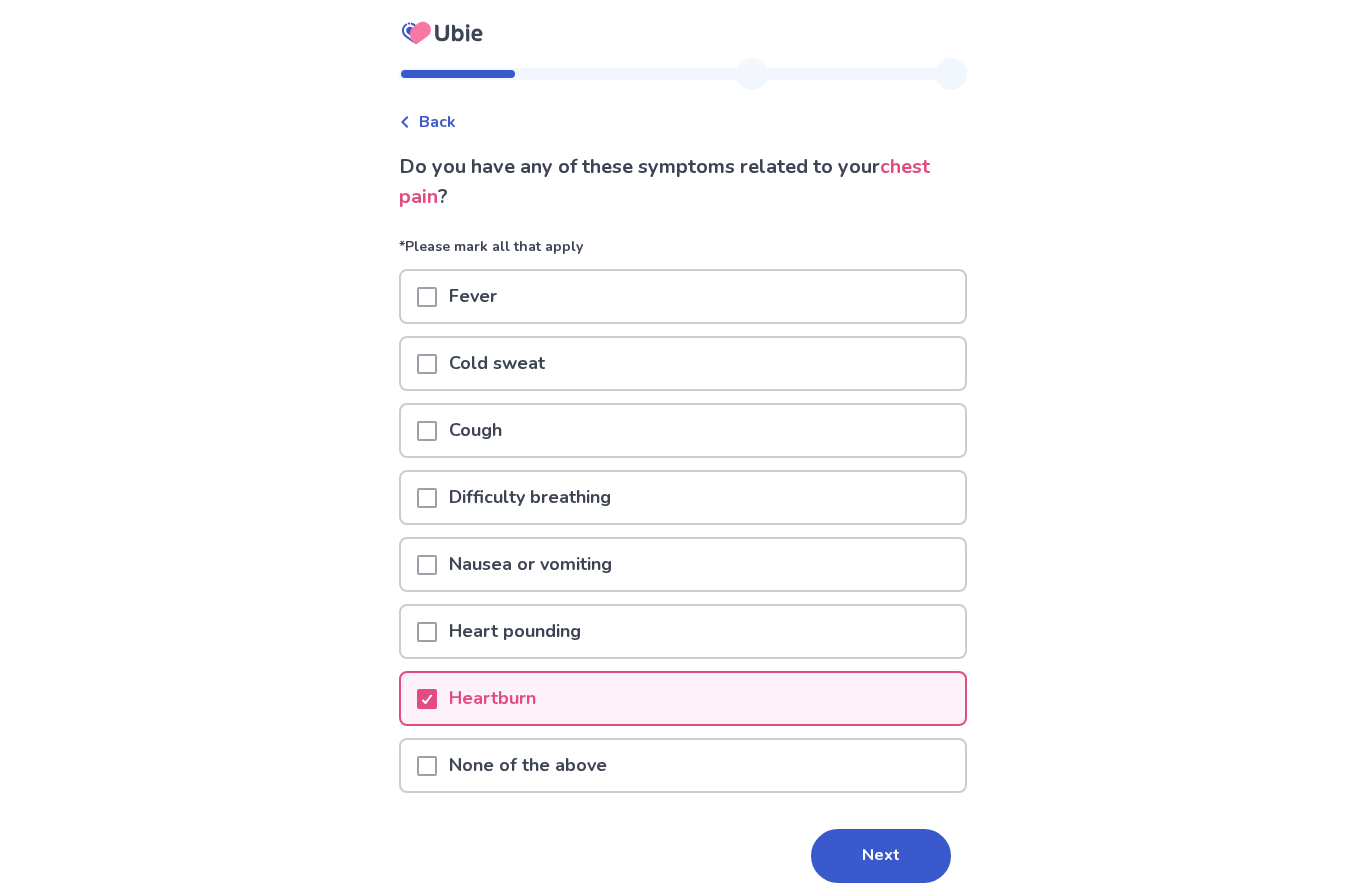 click on "Next" at bounding box center (881, 856) 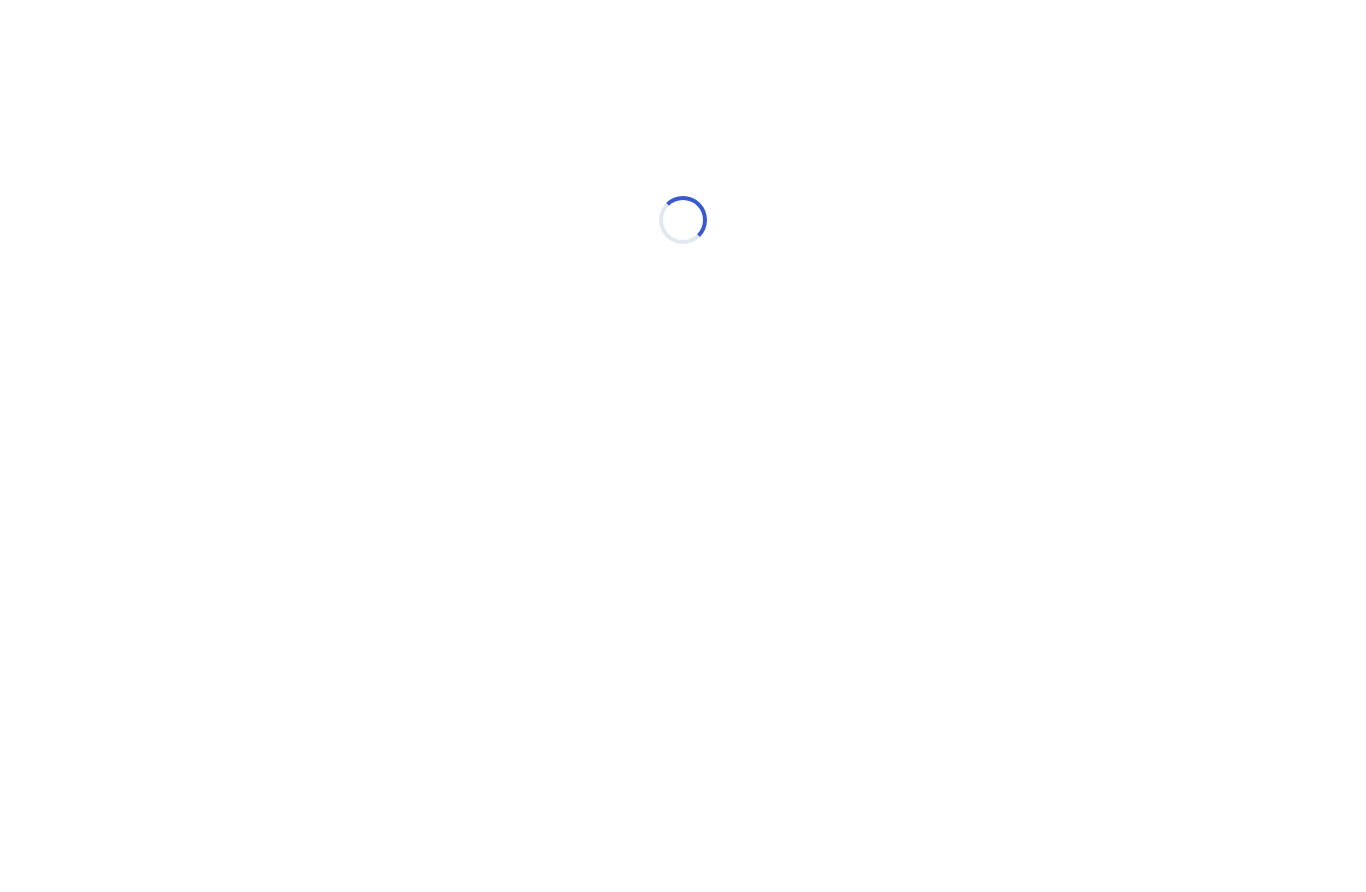 select on "*" 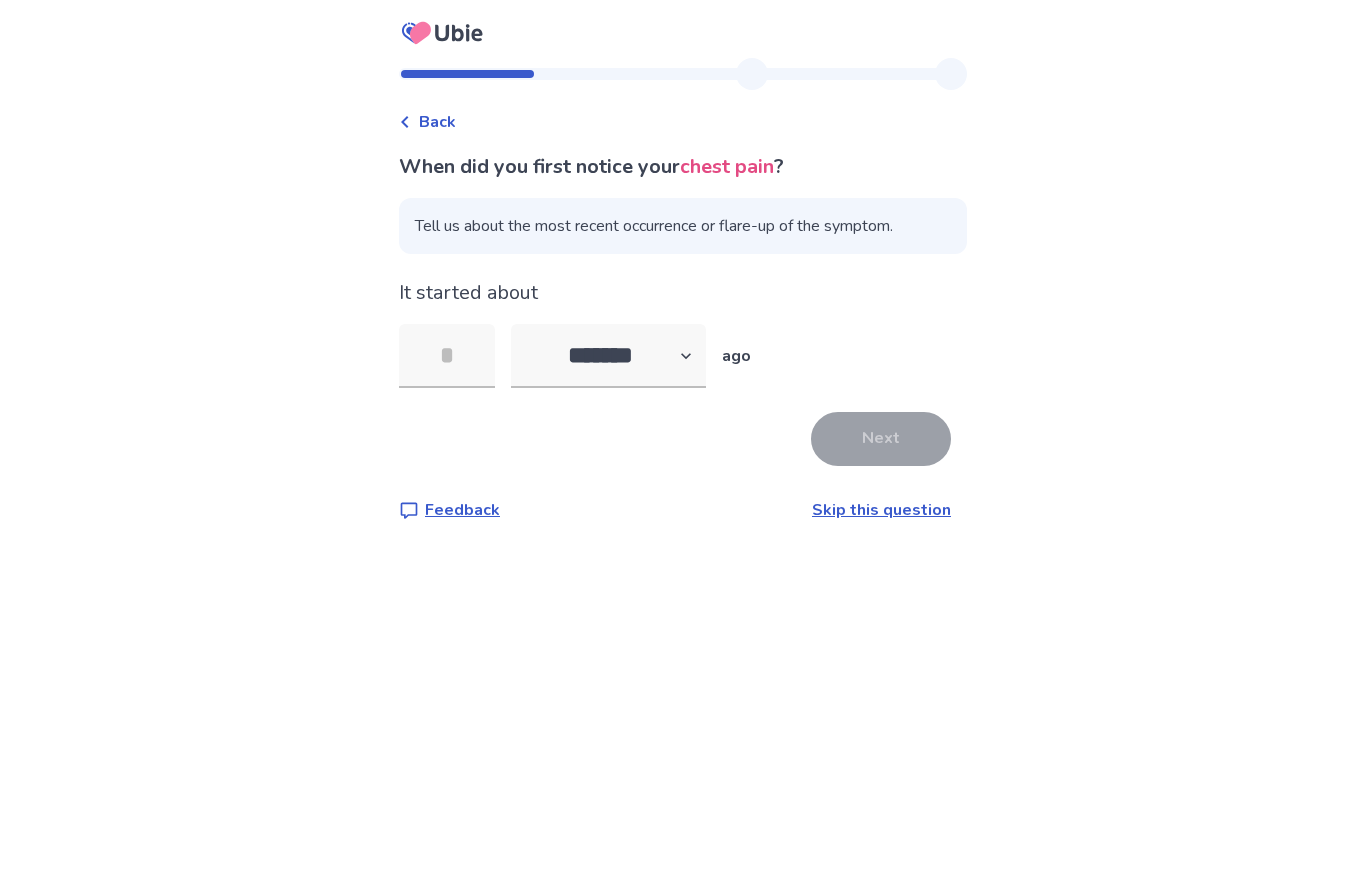 click at bounding box center (447, 356) 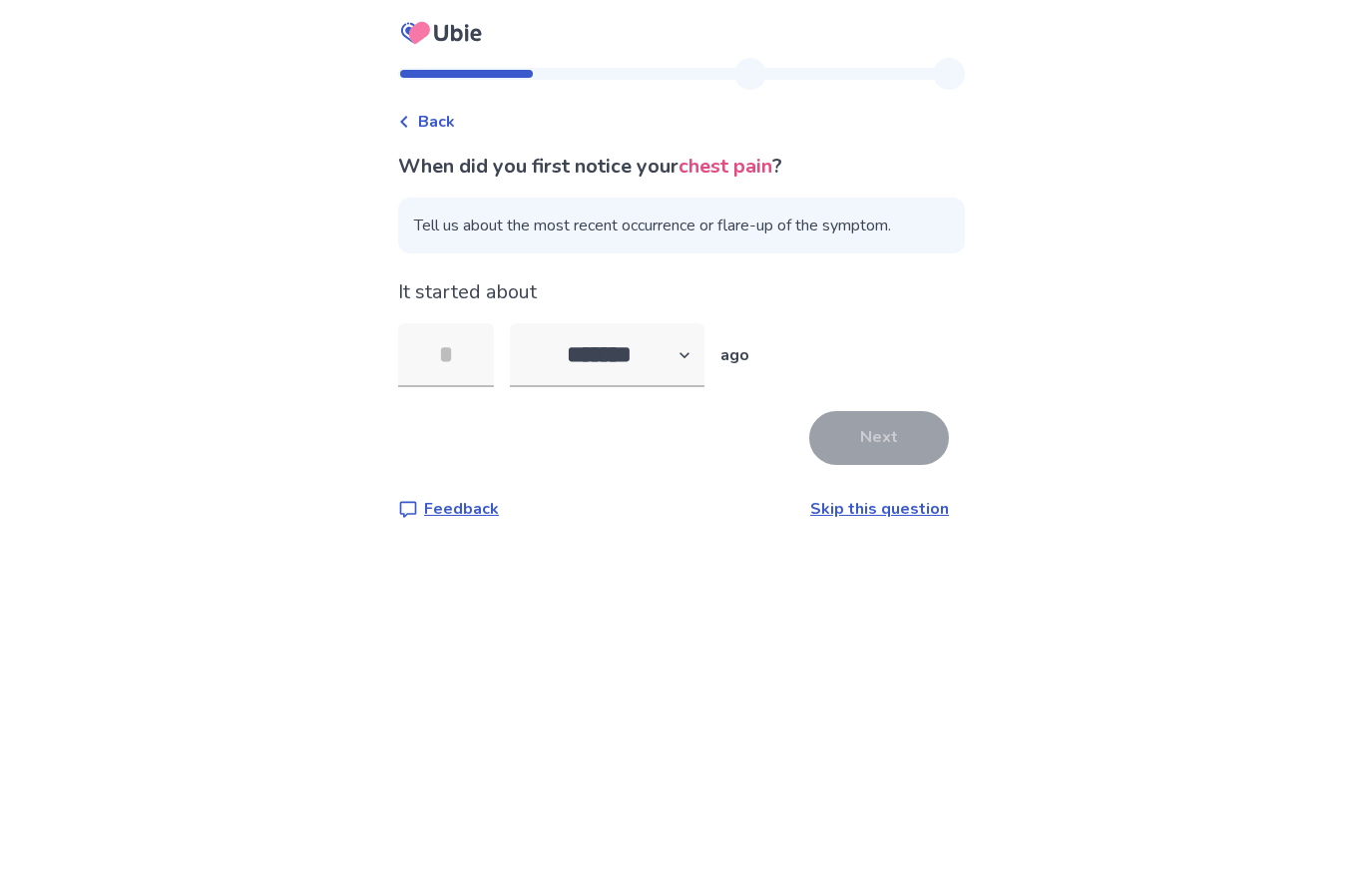 type on "*" 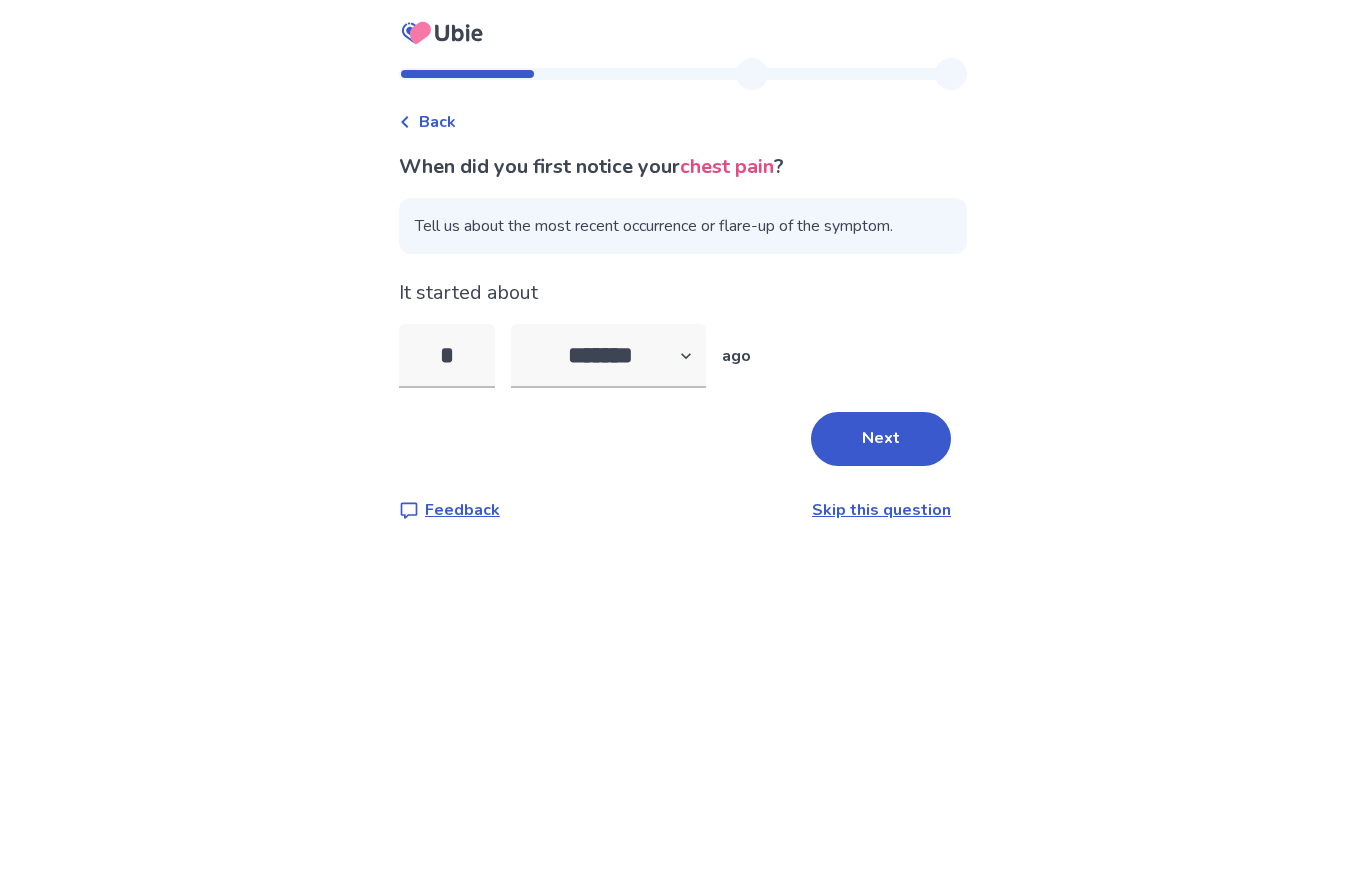 click on "Next" at bounding box center (881, 439) 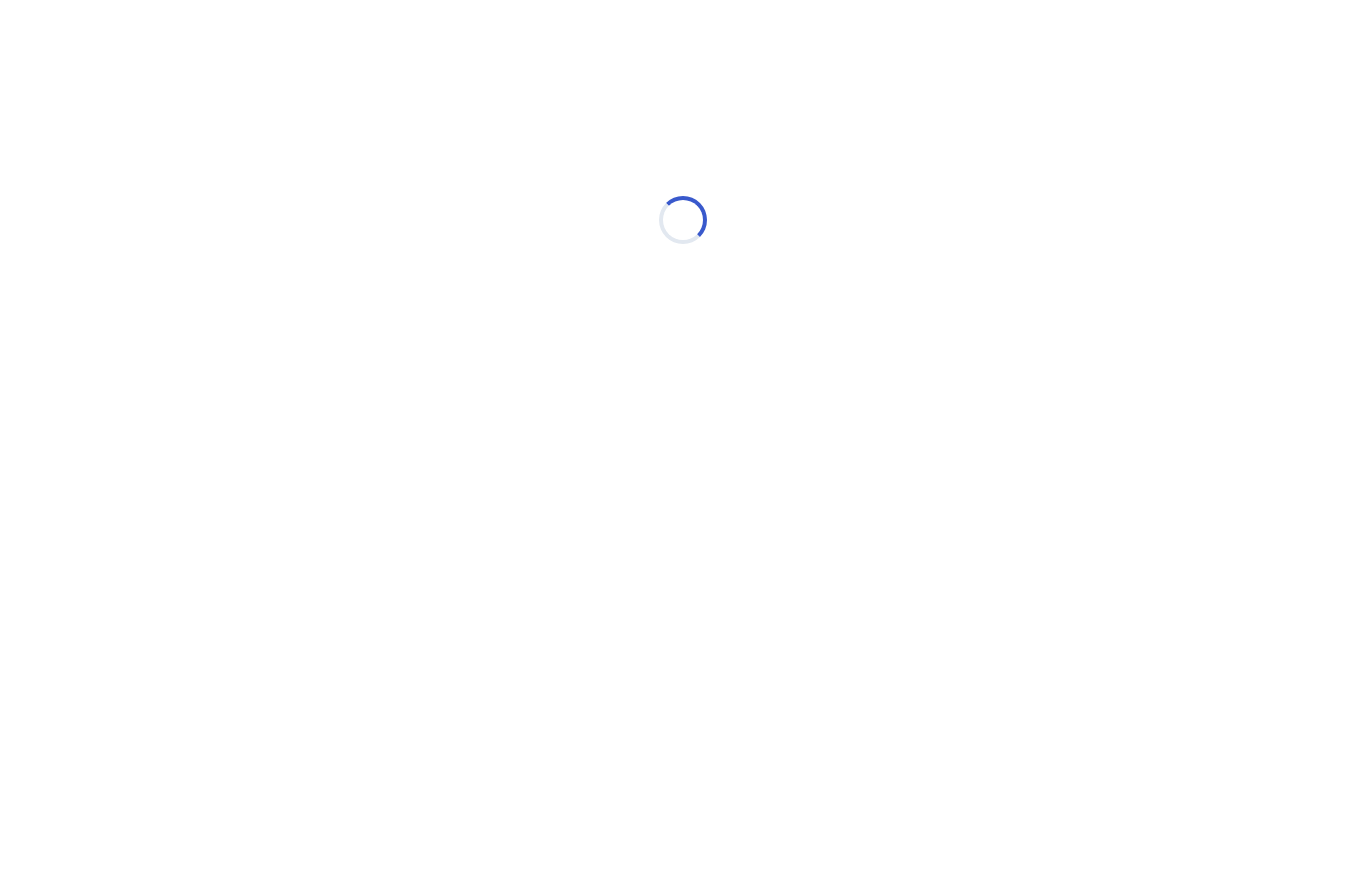 select on "*" 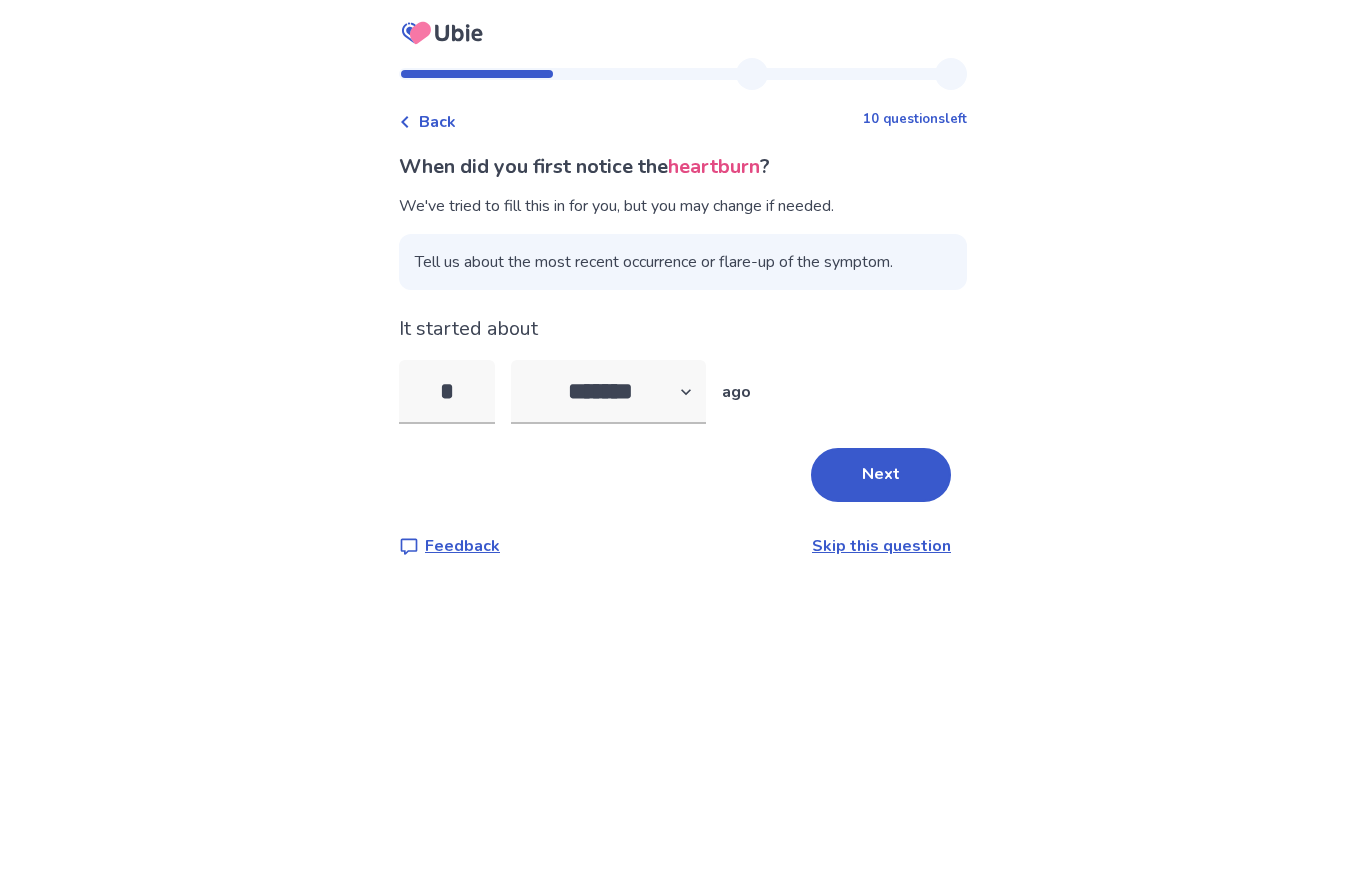 click on "Skip this question" at bounding box center (881, 546) 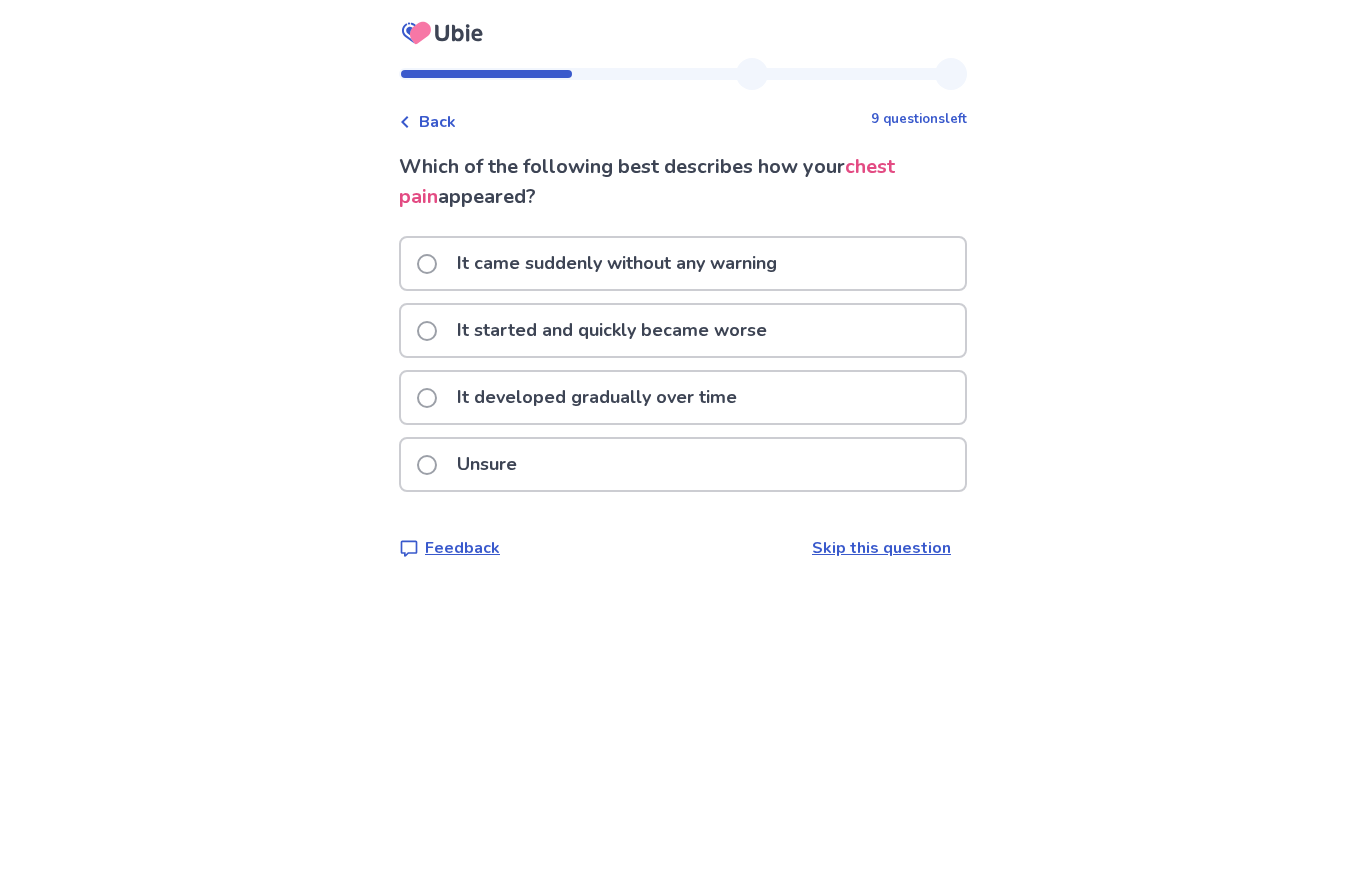 click at bounding box center [427, 264] 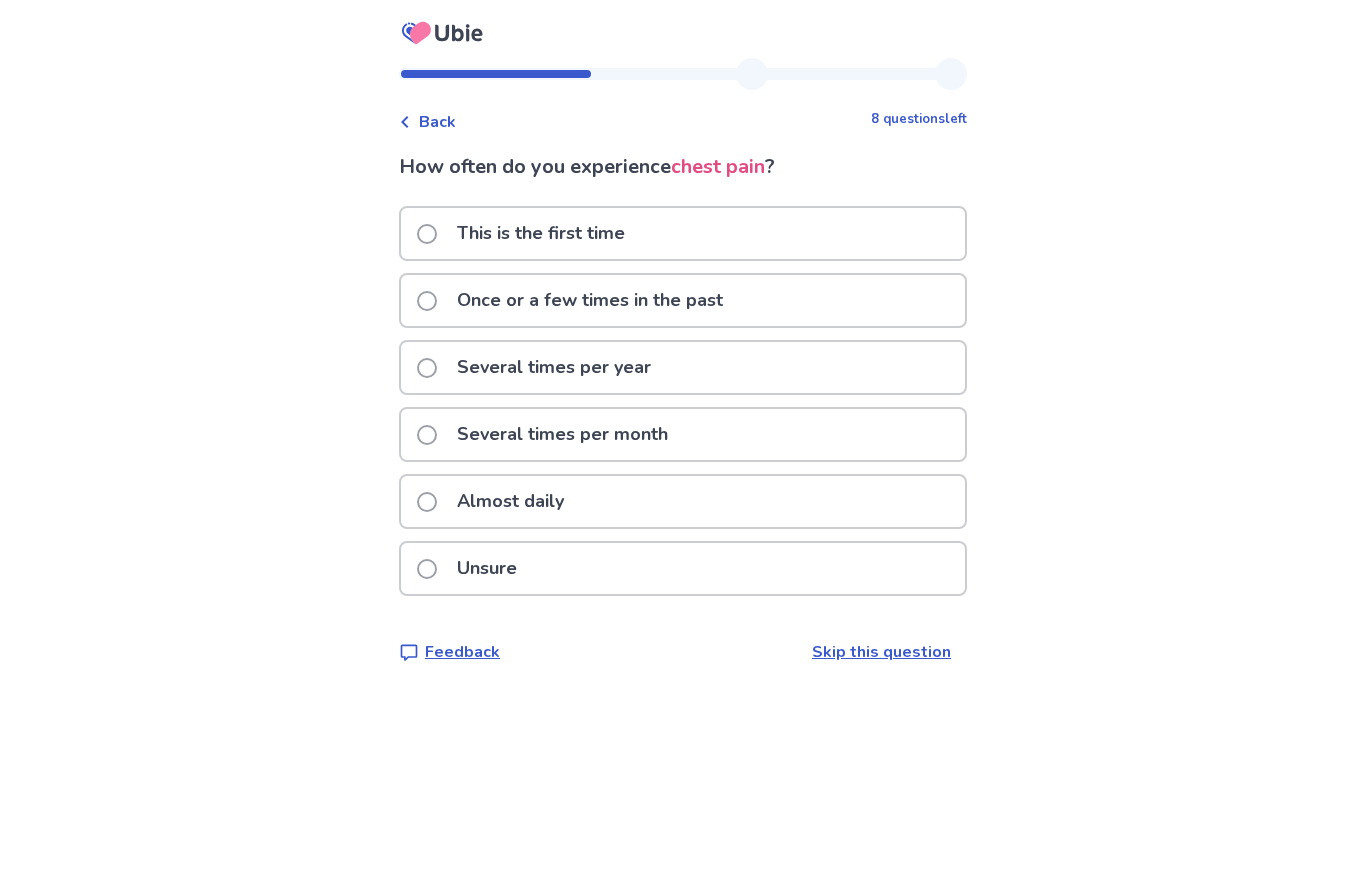 click on "This is the first time" at bounding box center [541, 233] 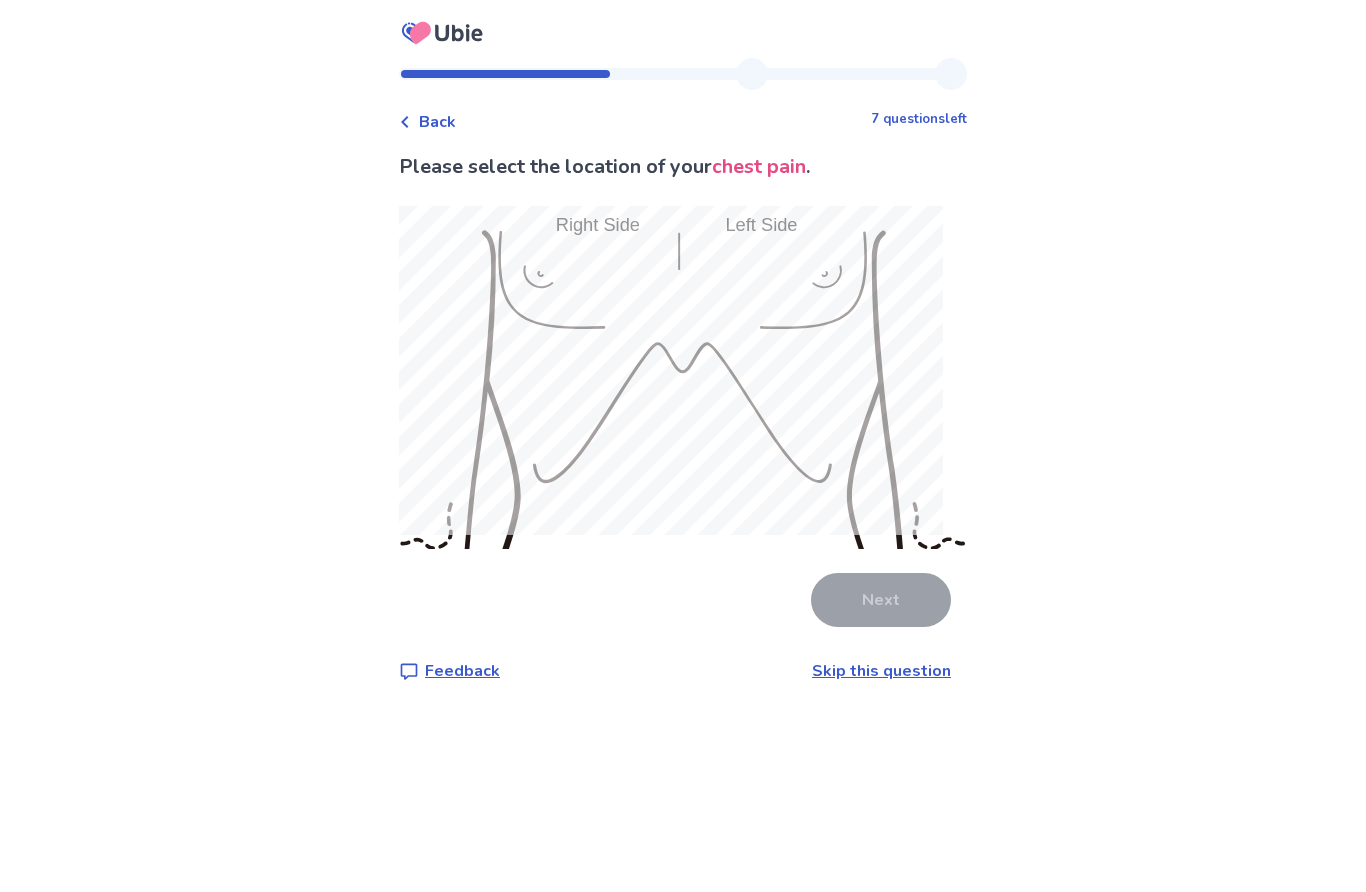 click on "Please select the location of your  chest pain . Next Feedback Skip this question" at bounding box center [683, 417] 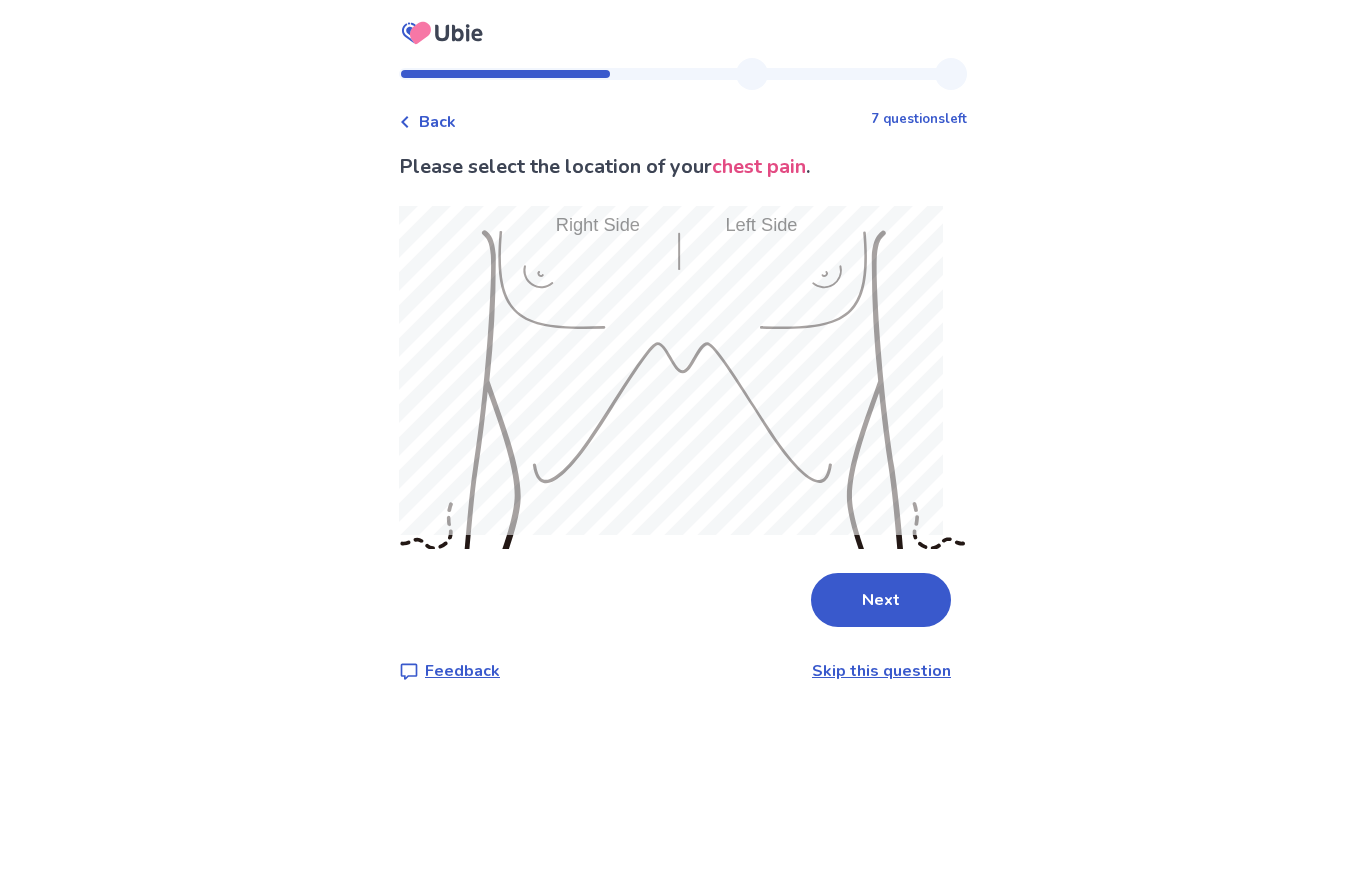 click on "Next" at bounding box center [881, 600] 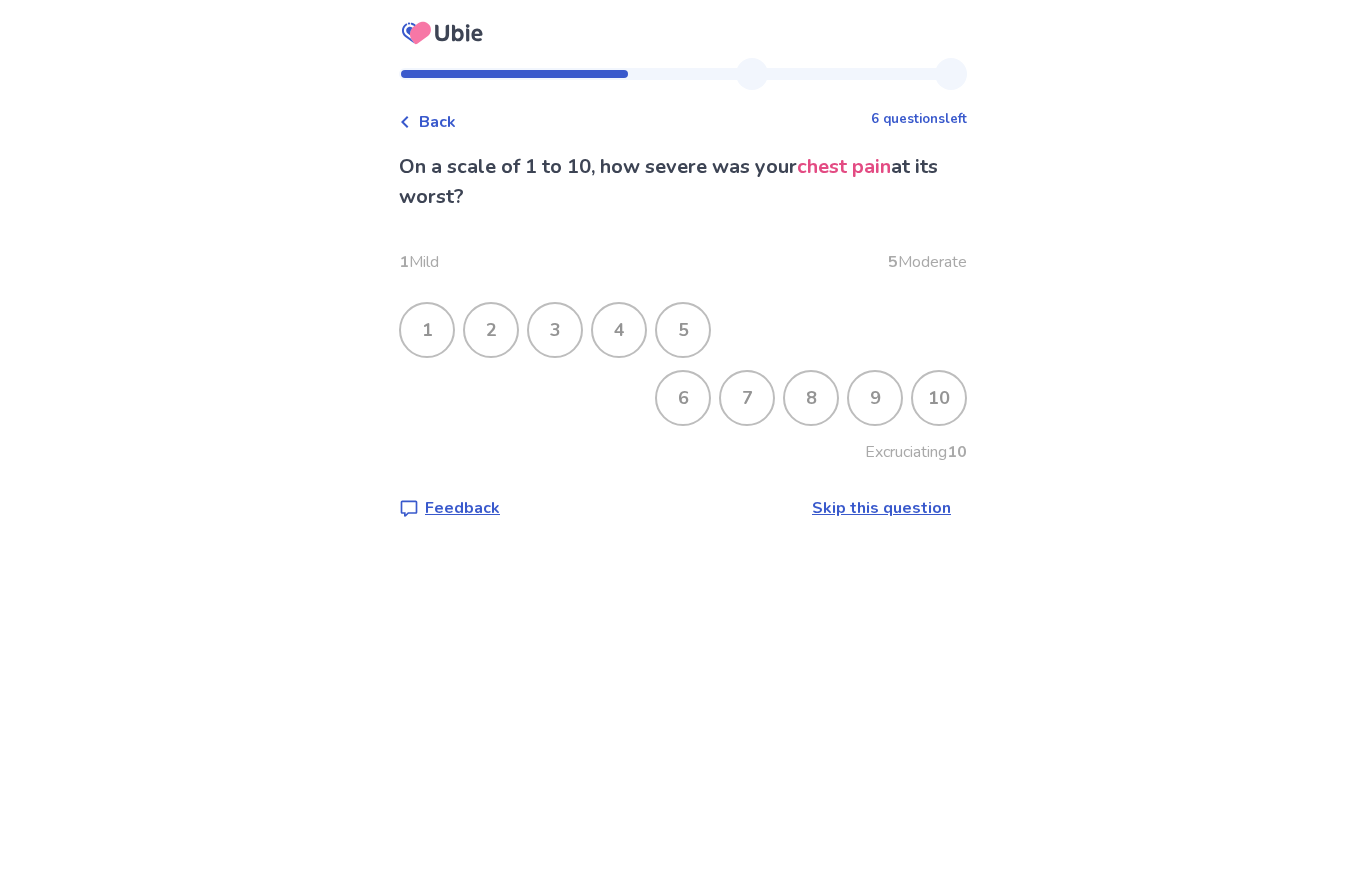 click on "10" at bounding box center [939, 398] 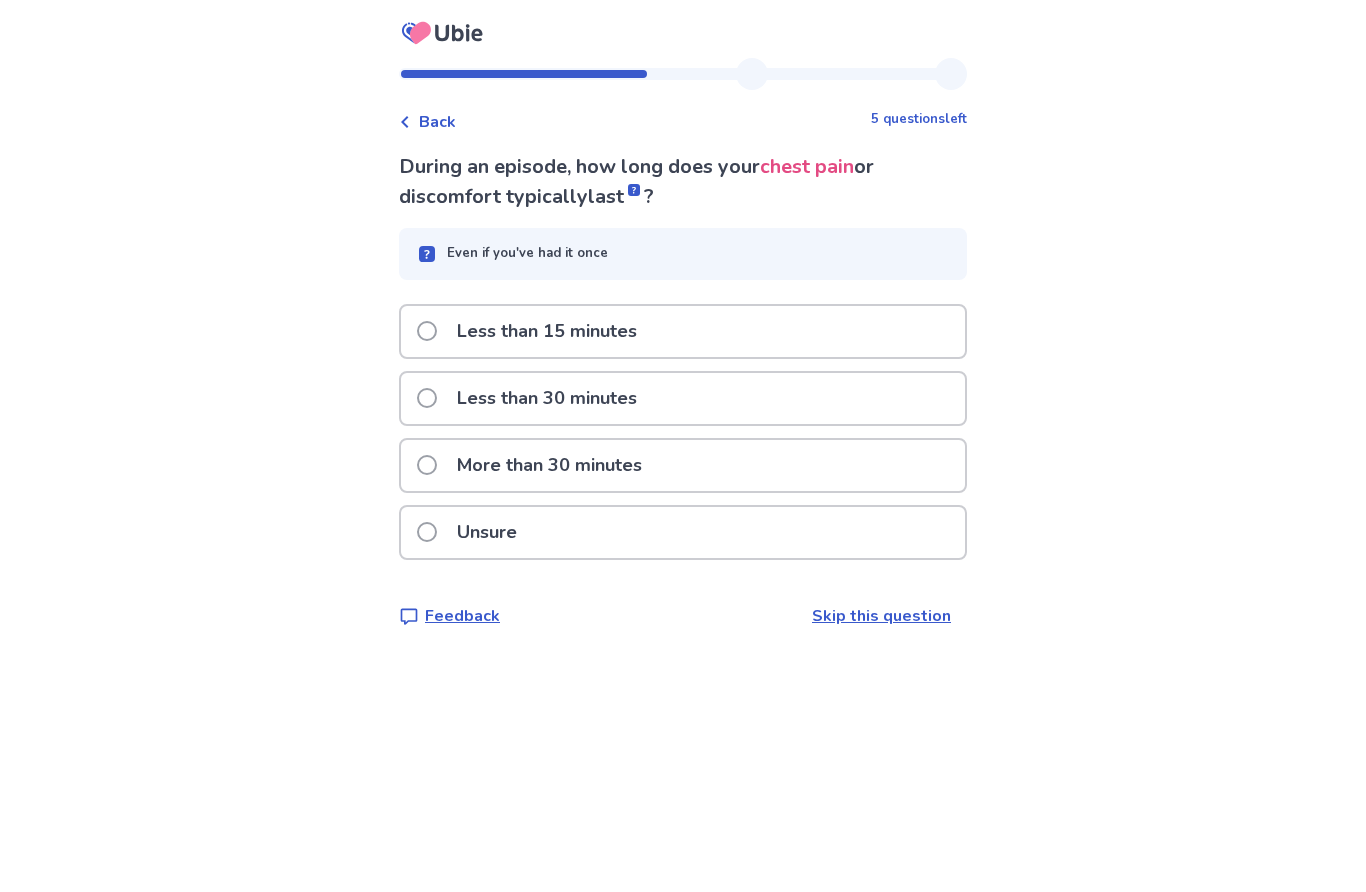 click at bounding box center [427, 398] 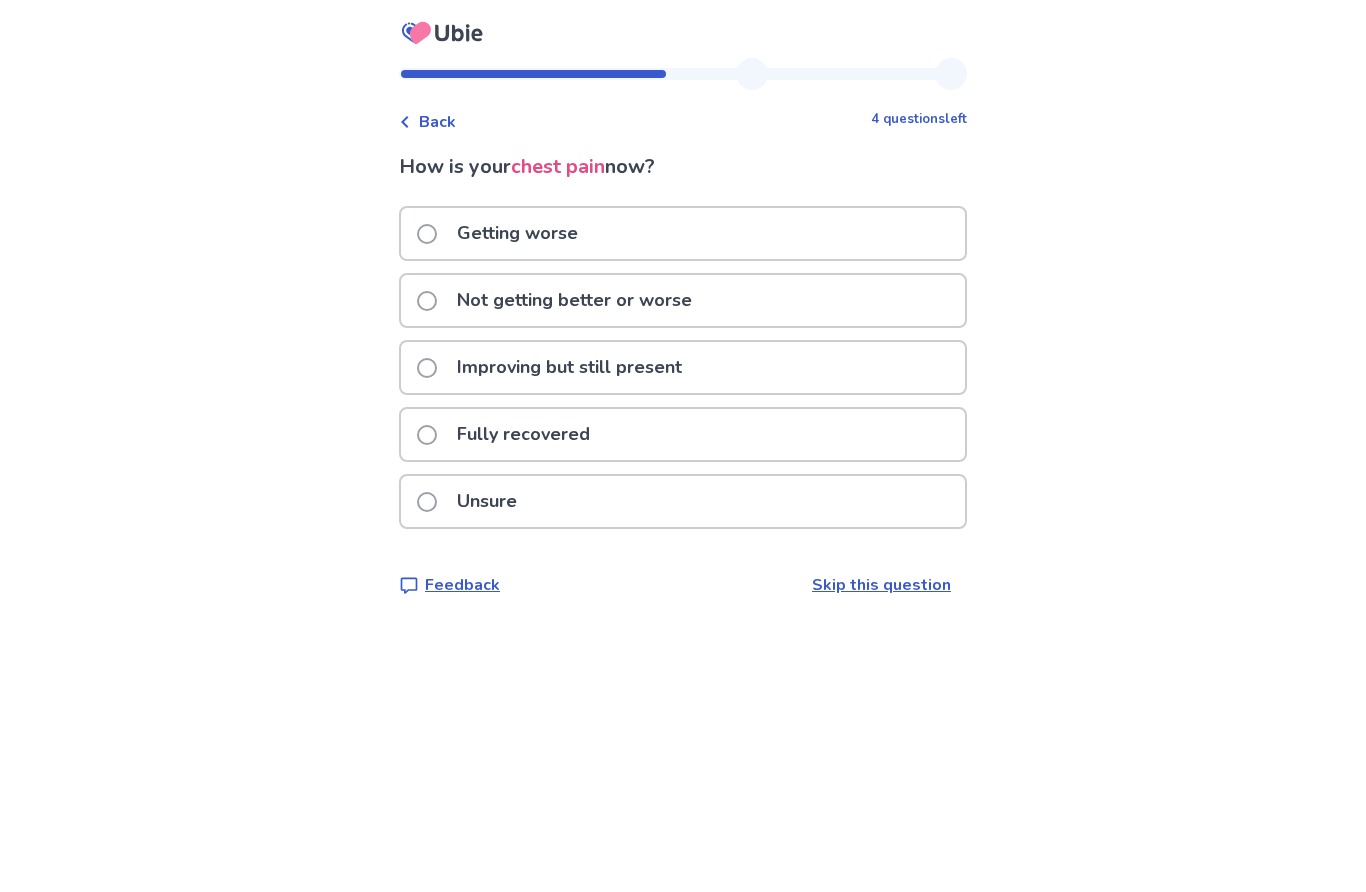 click on "Improving but still present" at bounding box center [555, 367] 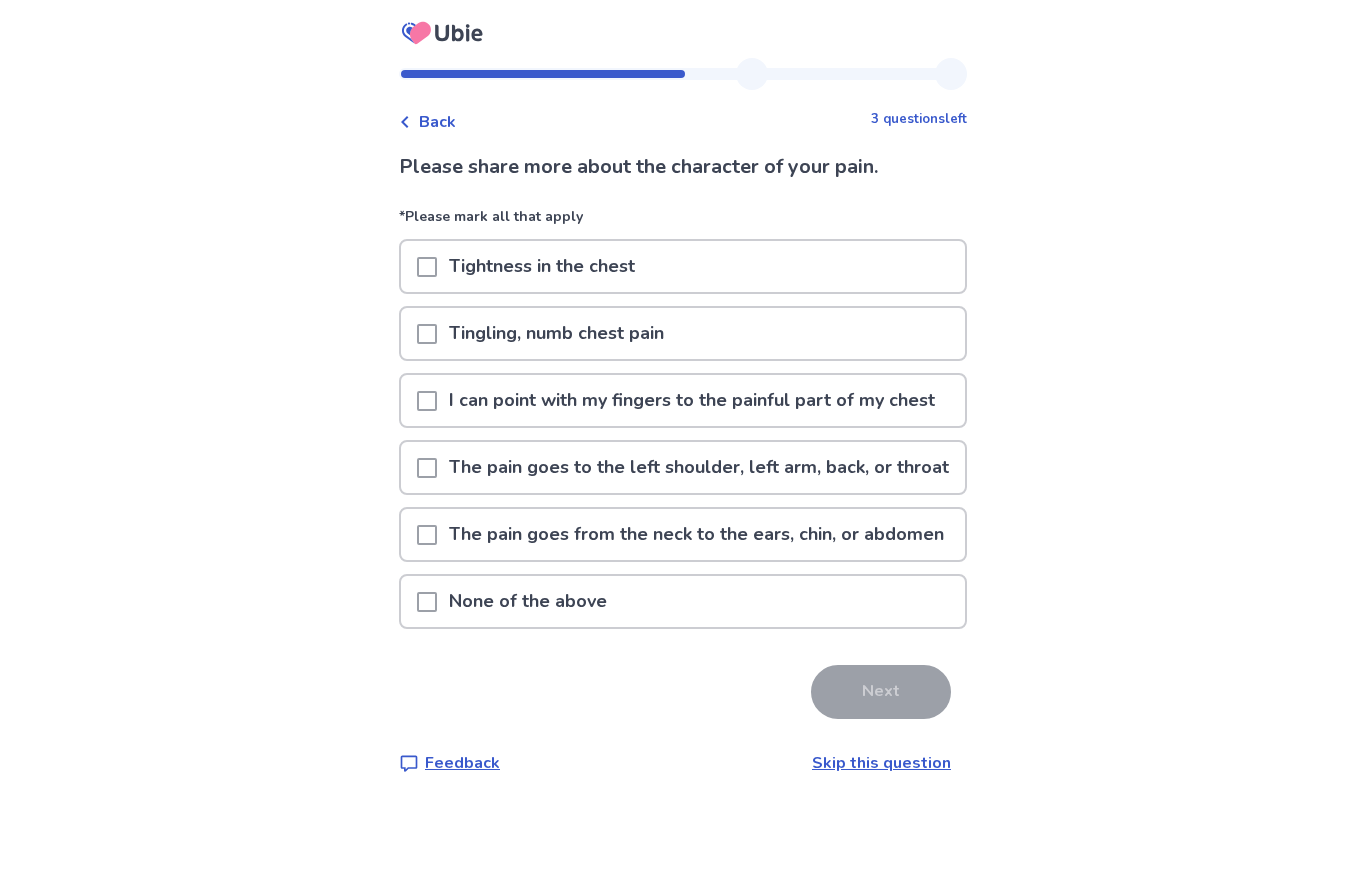 click at bounding box center (427, 400) 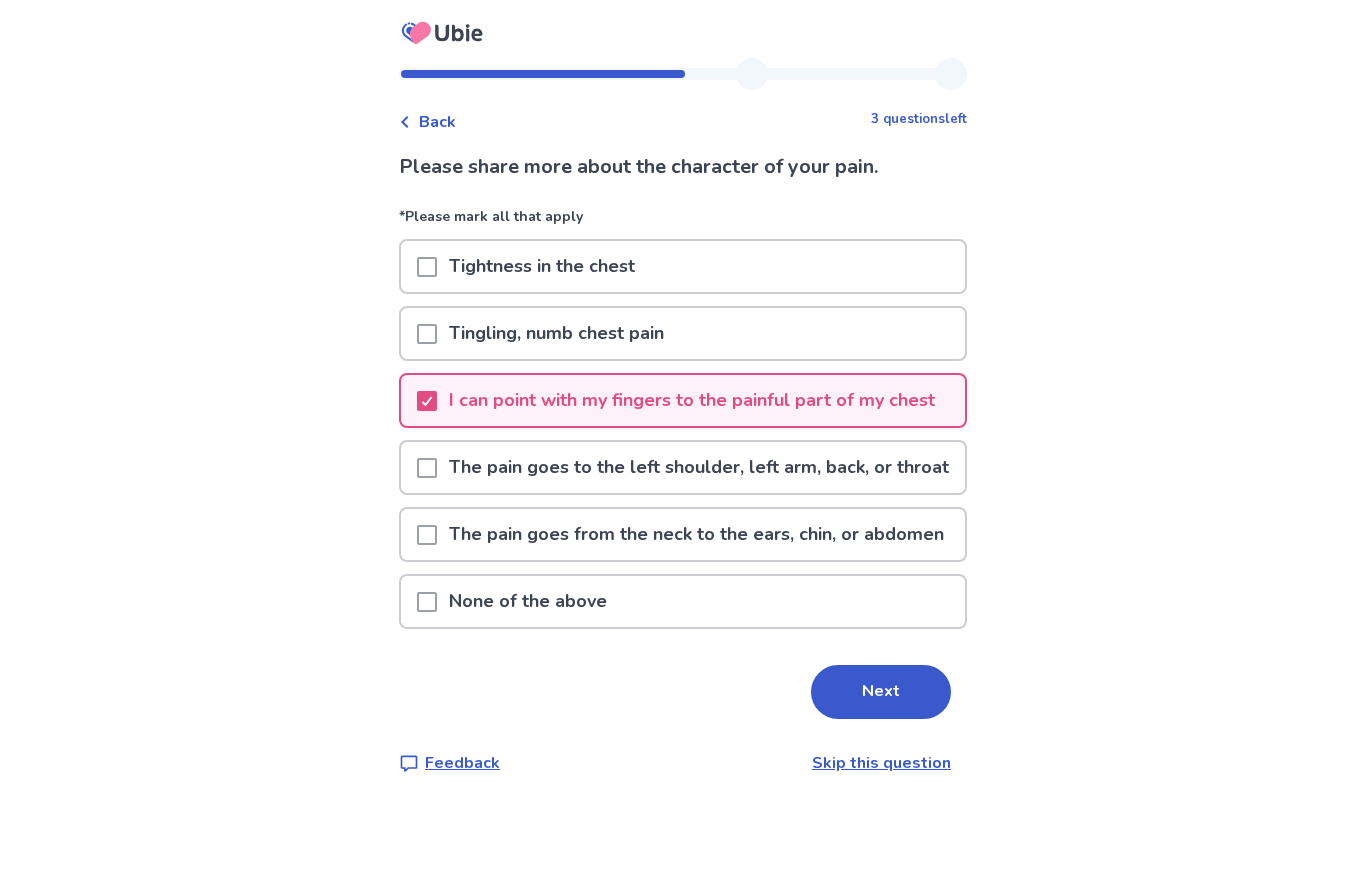 click on "Next" at bounding box center (881, 692) 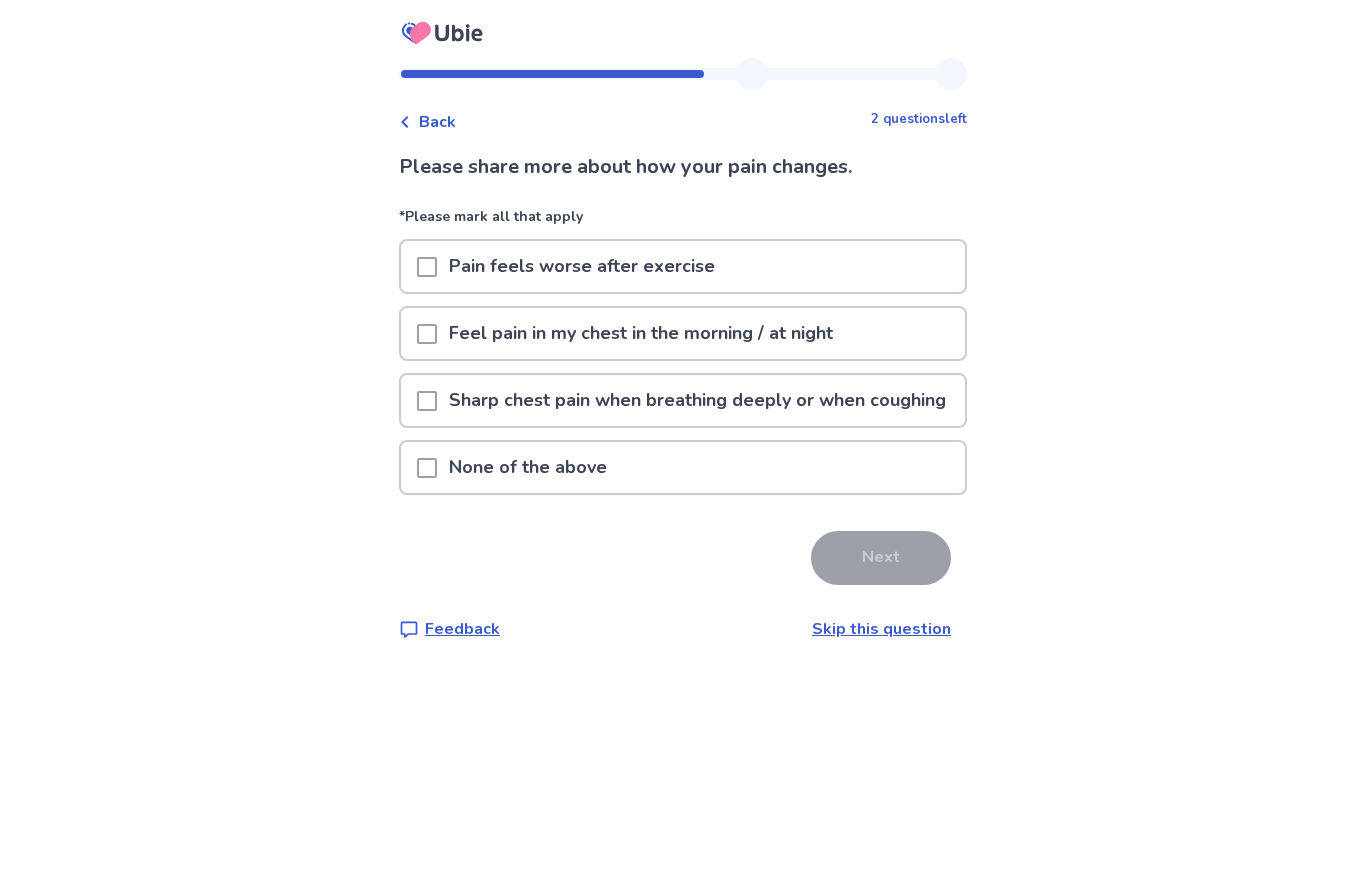 click at bounding box center (427, 334) 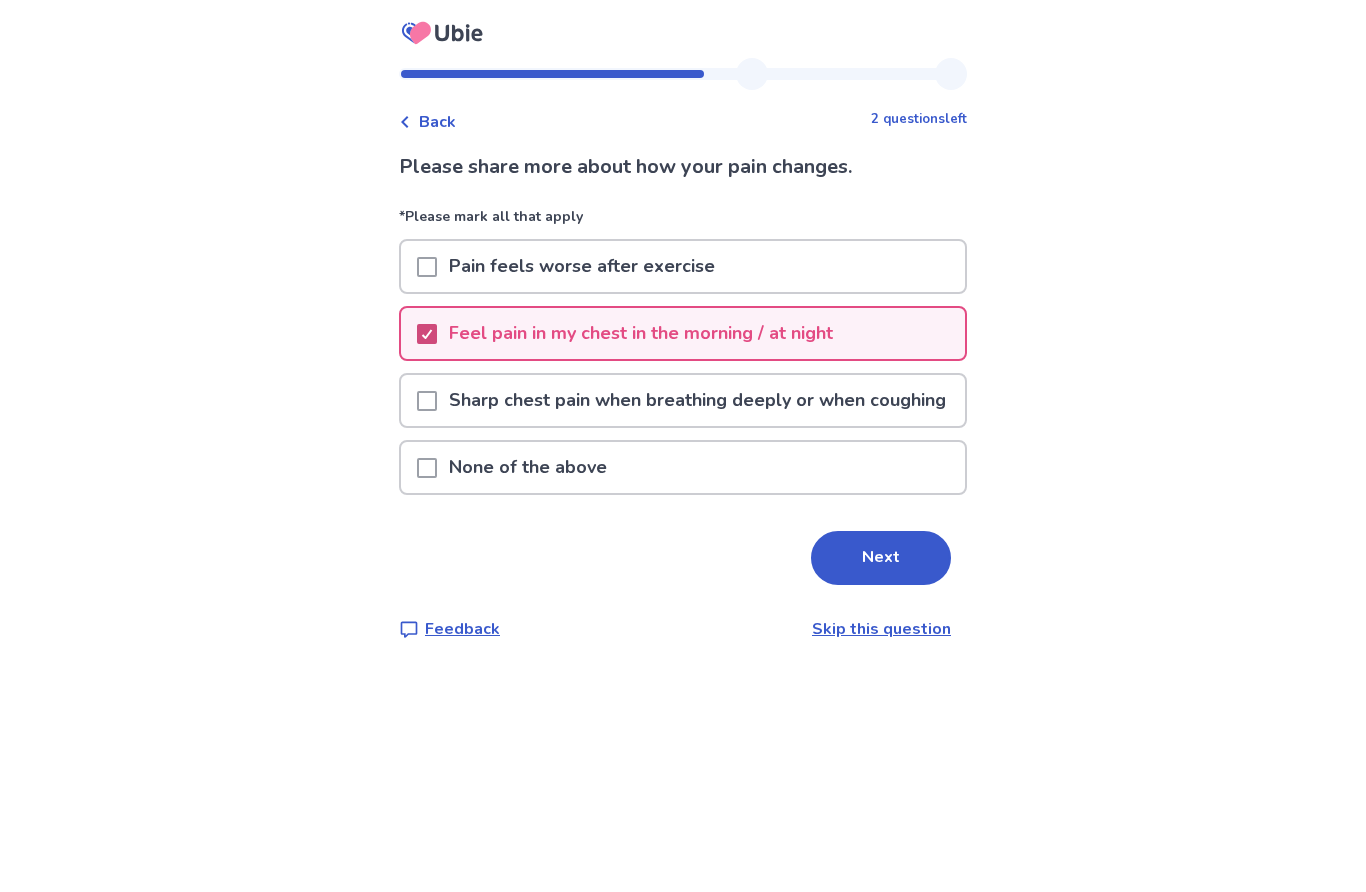 click on "Next" at bounding box center (881, 558) 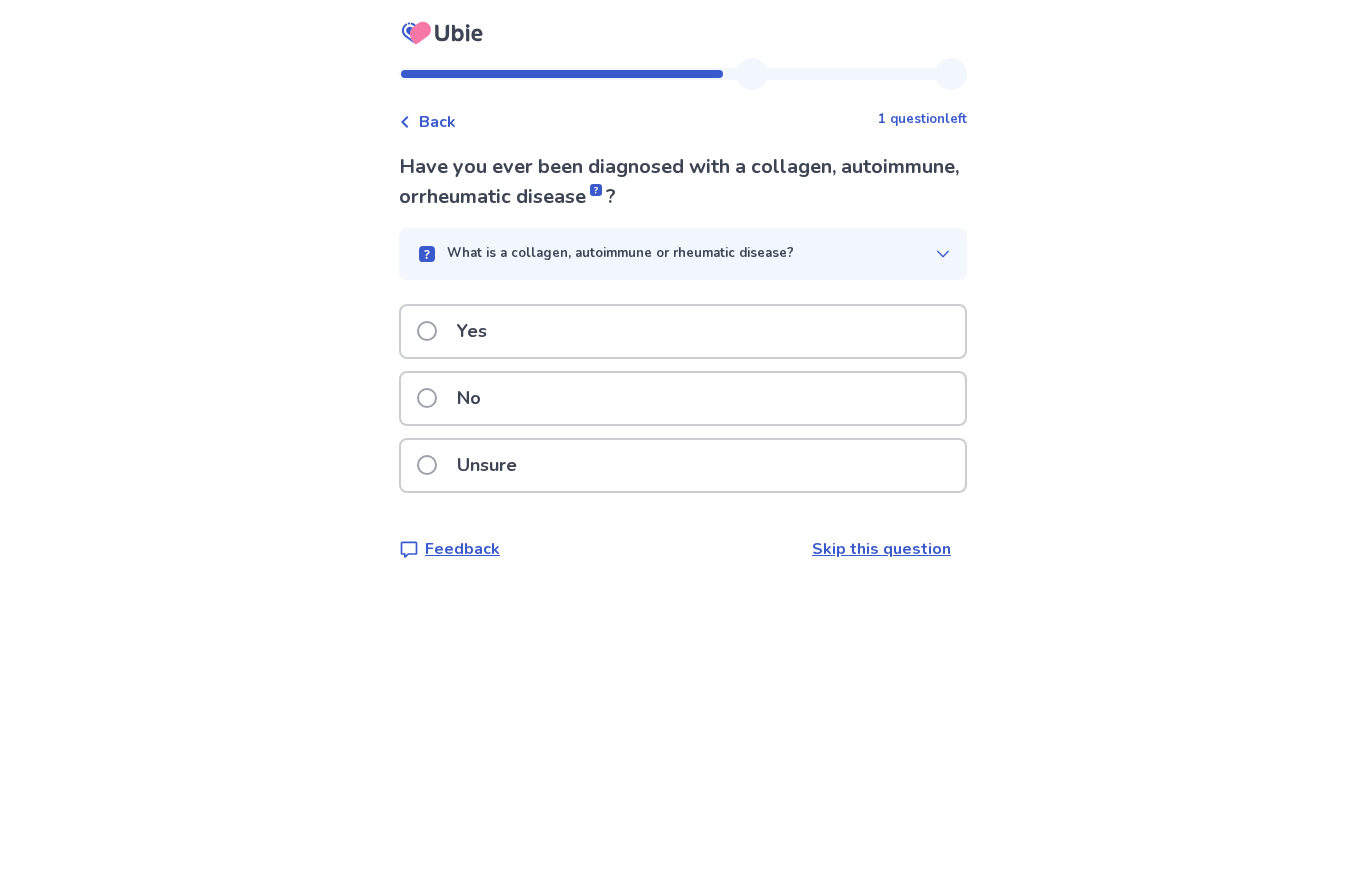 click at bounding box center [427, 398] 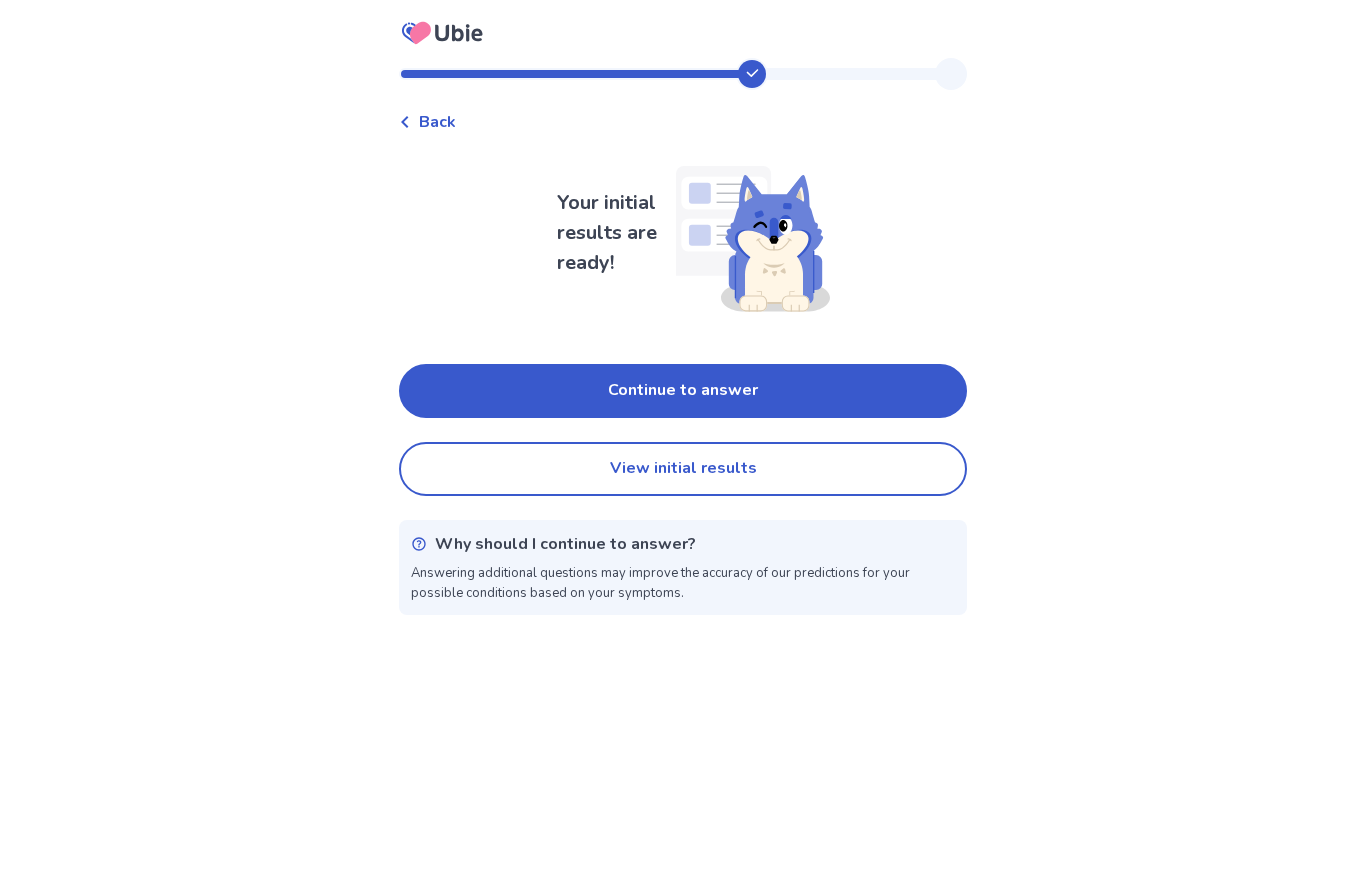 click on "Continue to answer" at bounding box center (683, 391) 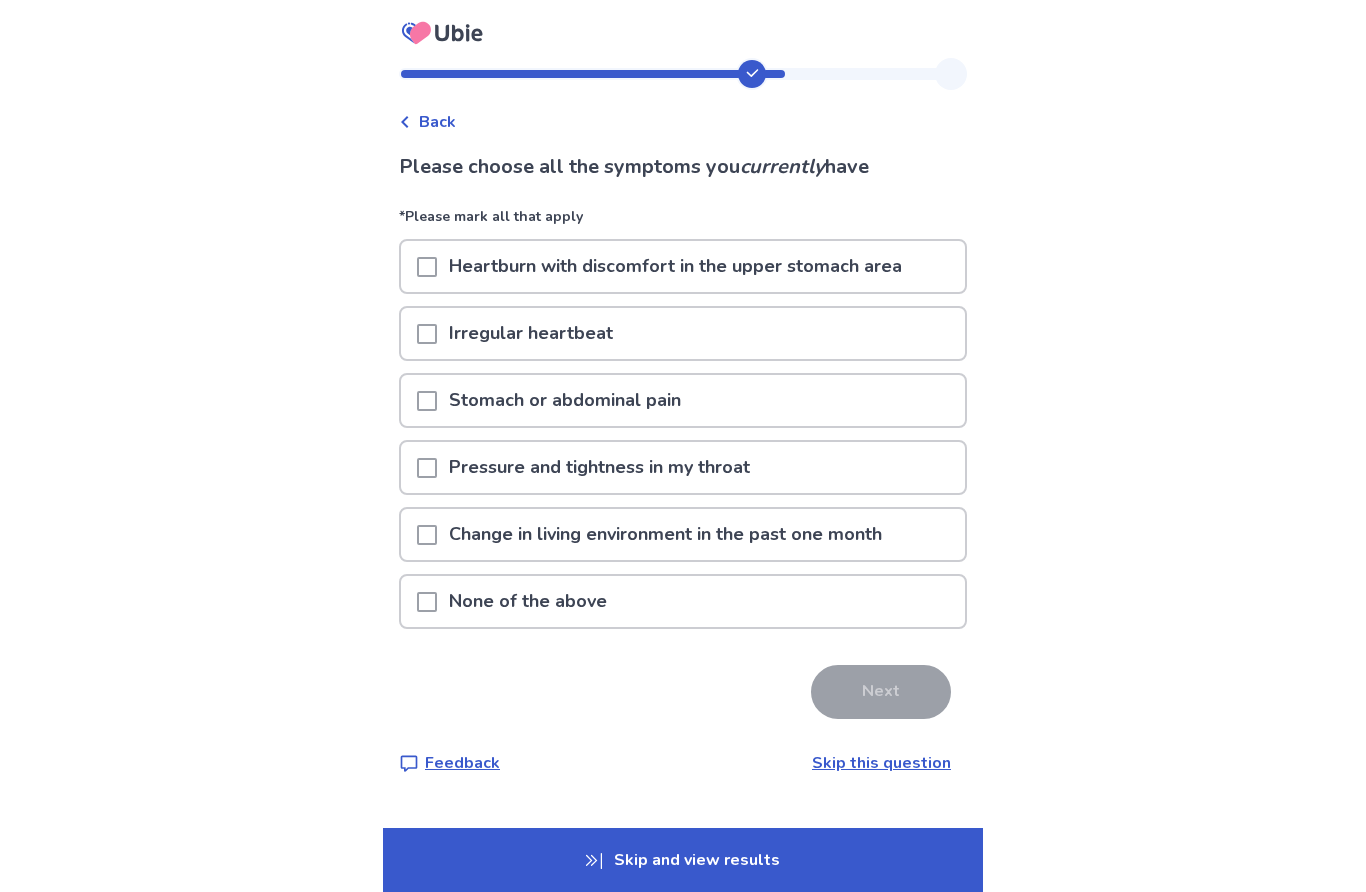 click at bounding box center (427, 267) 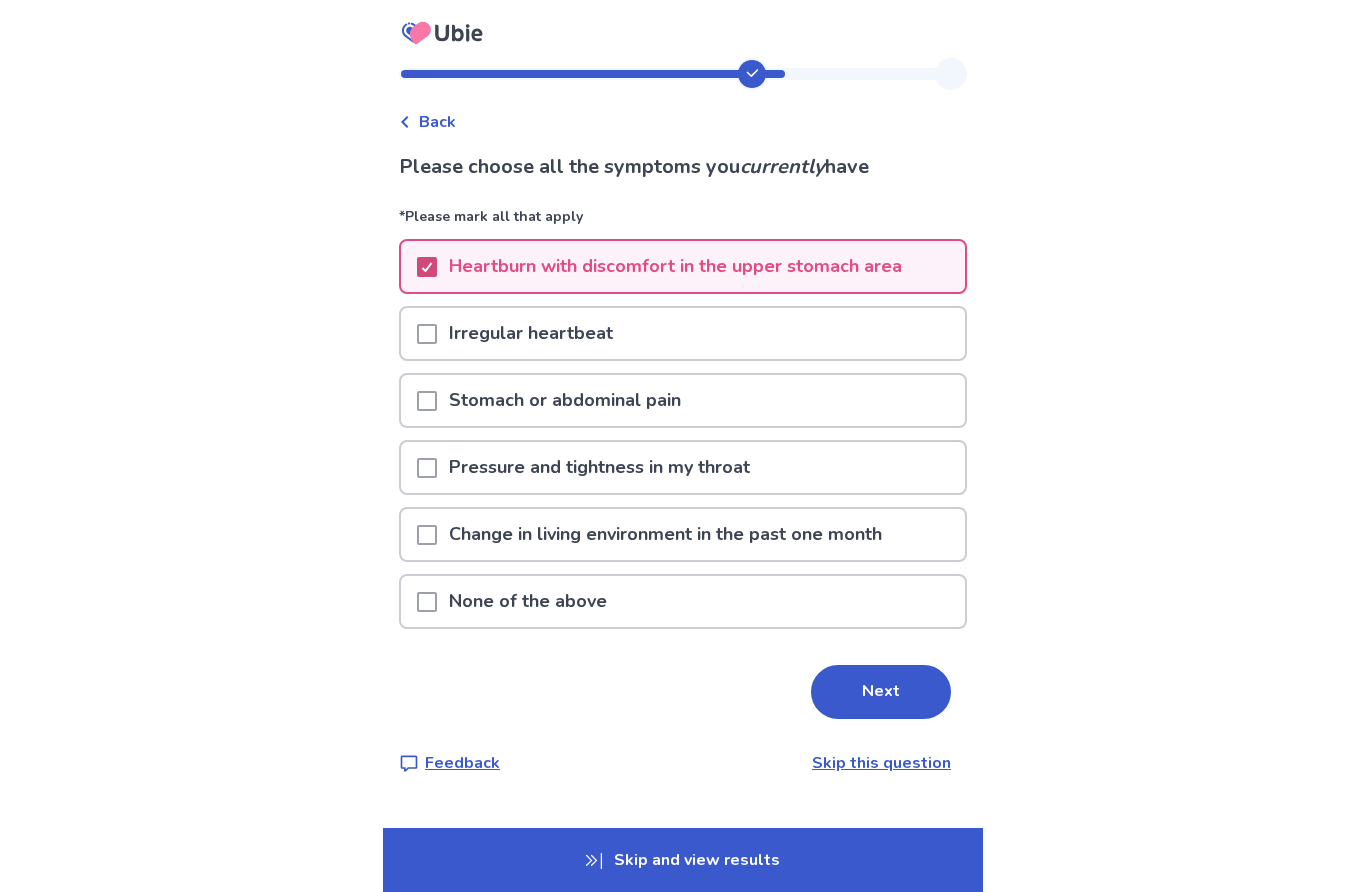 click on "Next" at bounding box center (881, 692) 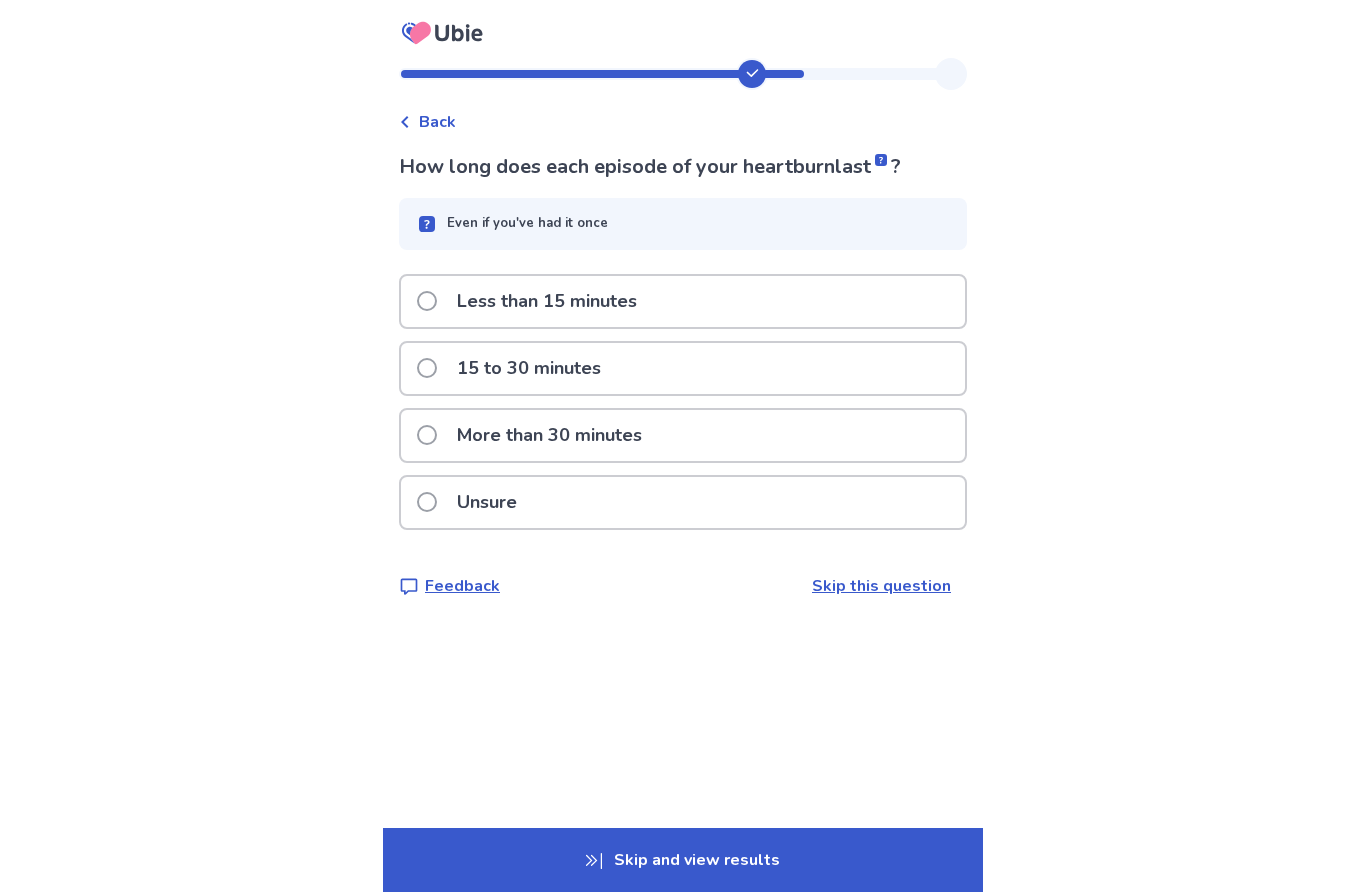 click on "More than 30 minutes" at bounding box center [535, 435] 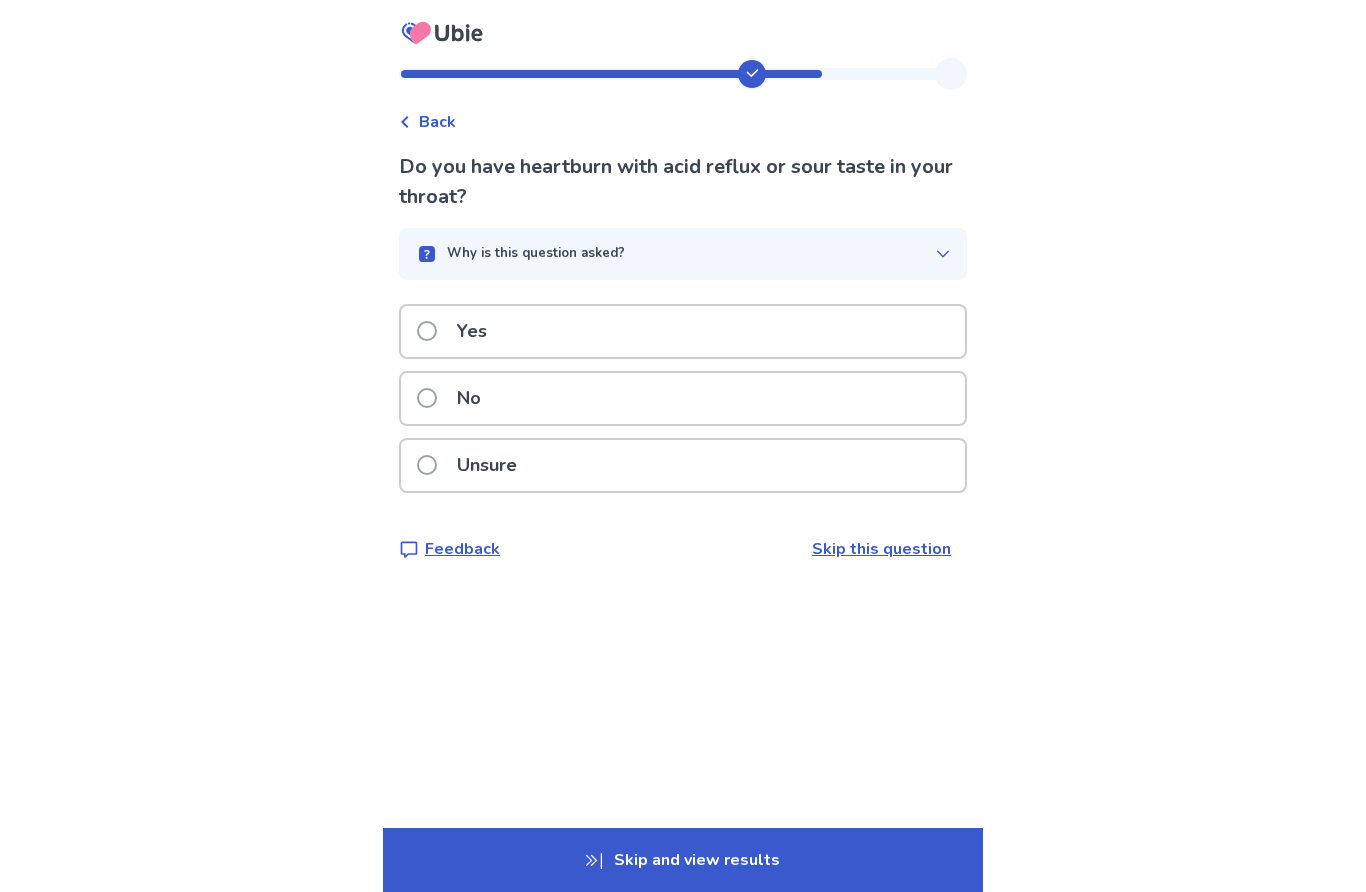 click at bounding box center [427, 398] 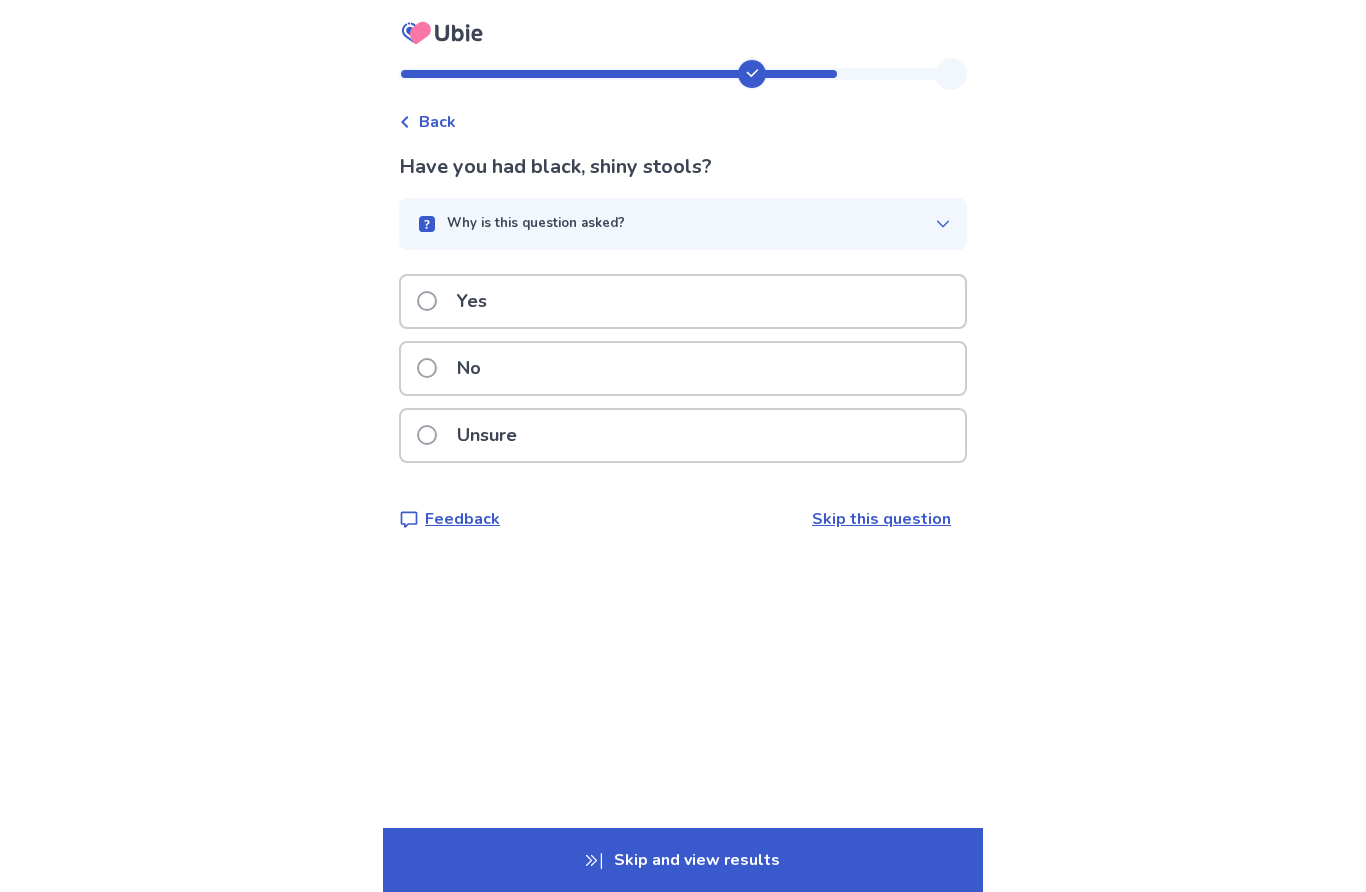 click on "No" at bounding box center [455, 368] 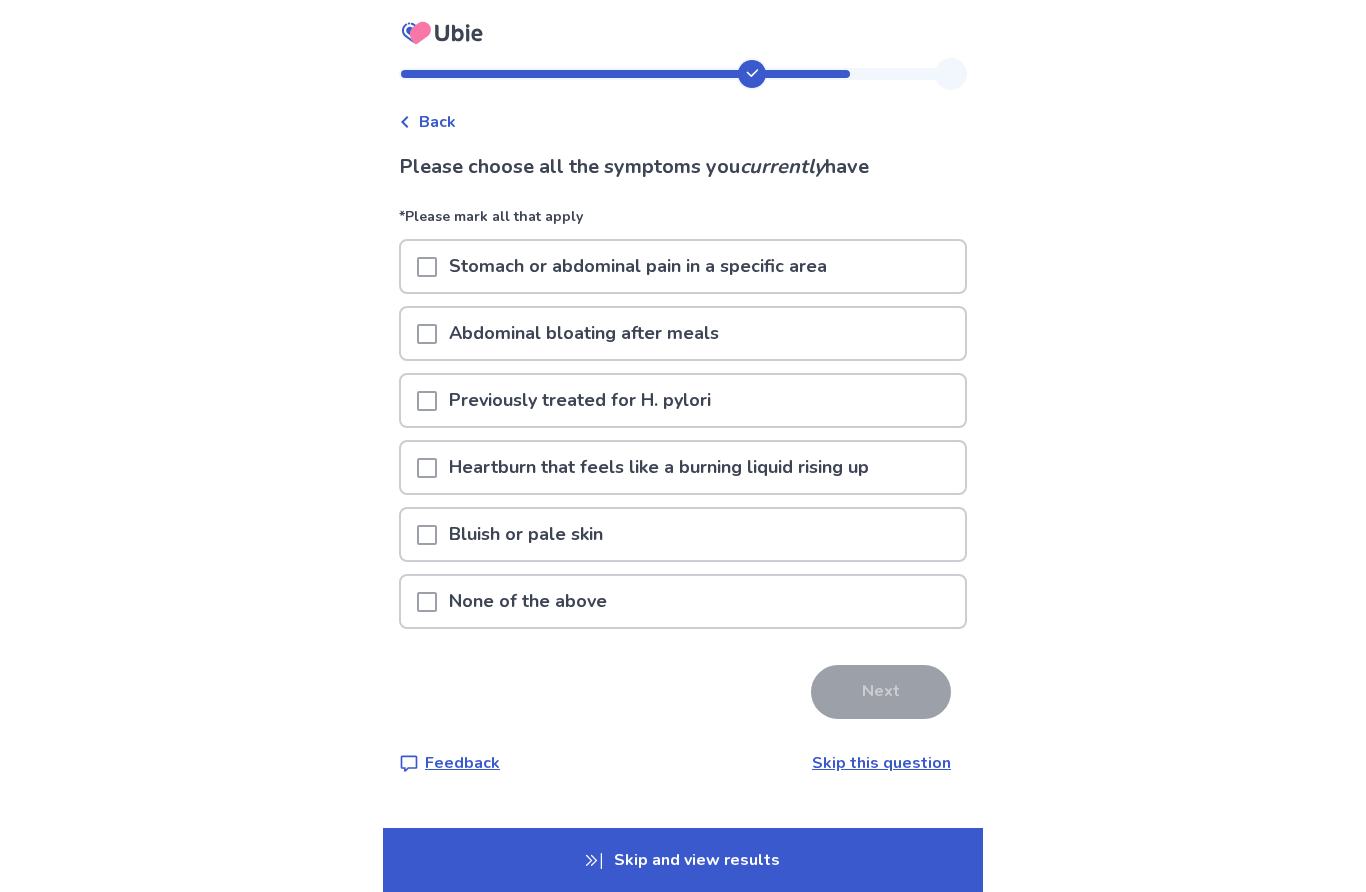 click at bounding box center [427, 267] 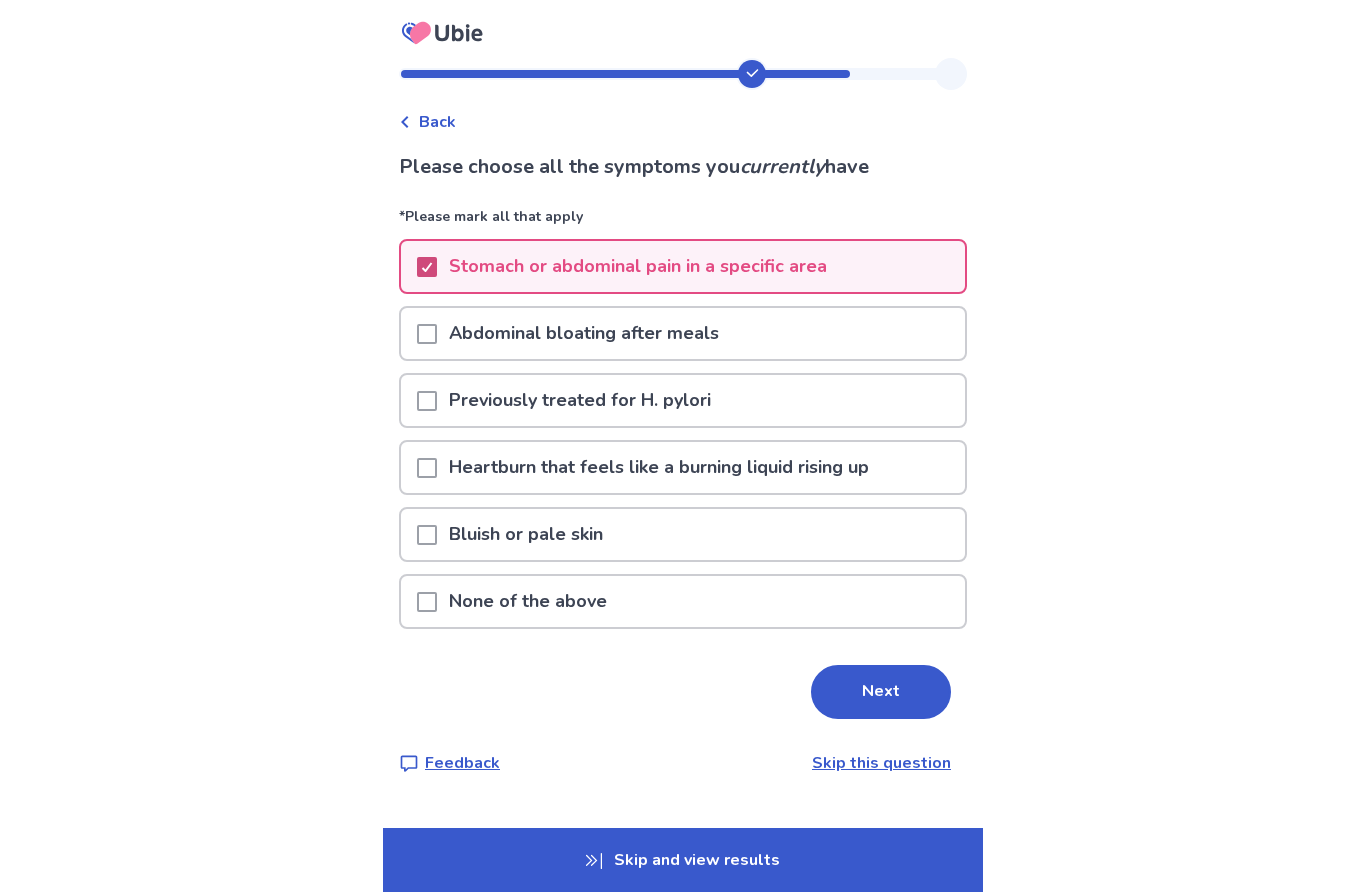 click on "Next" at bounding box center [881, 692] 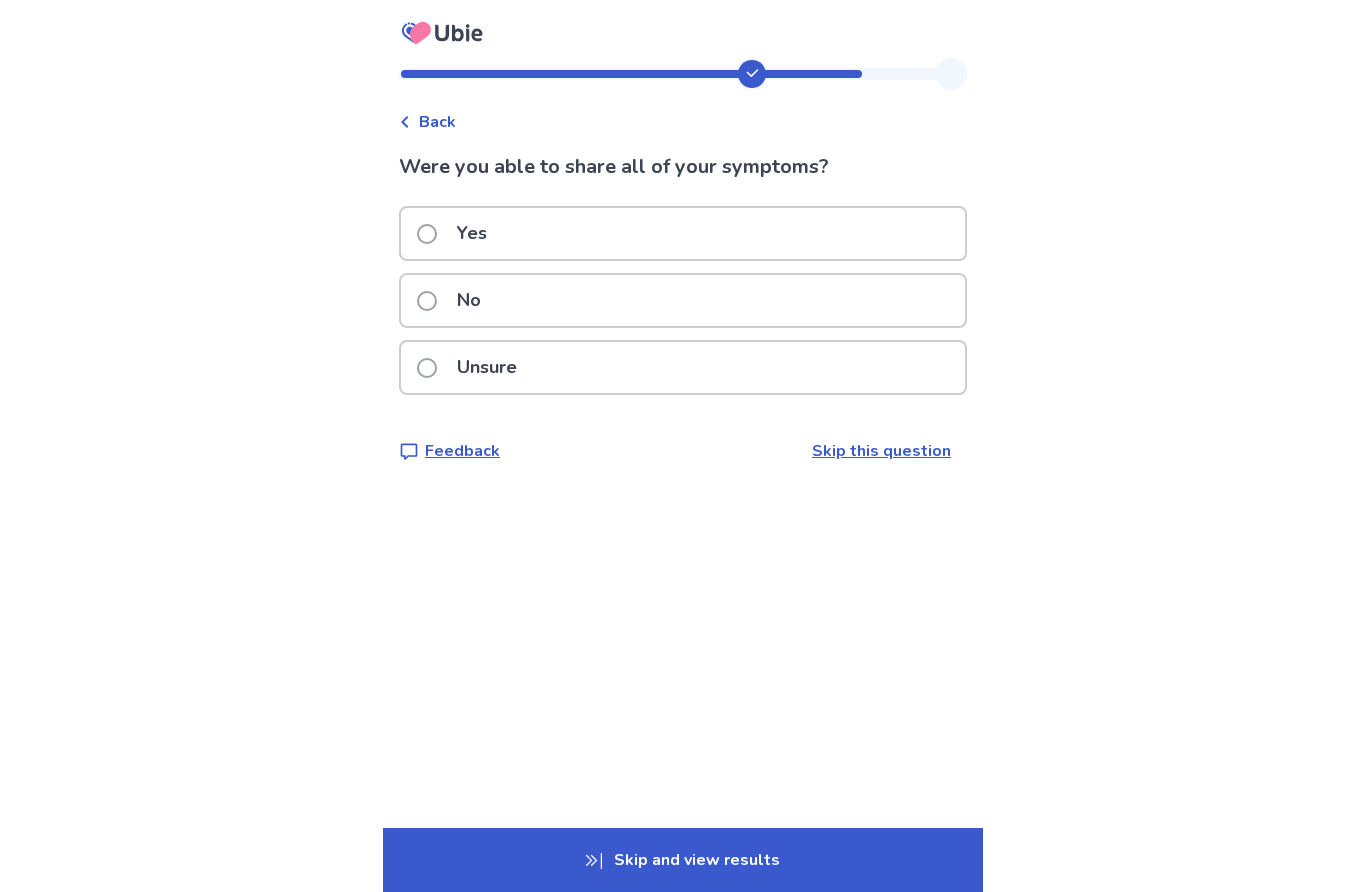 click on "Yes" at bounding box center (458, 233) 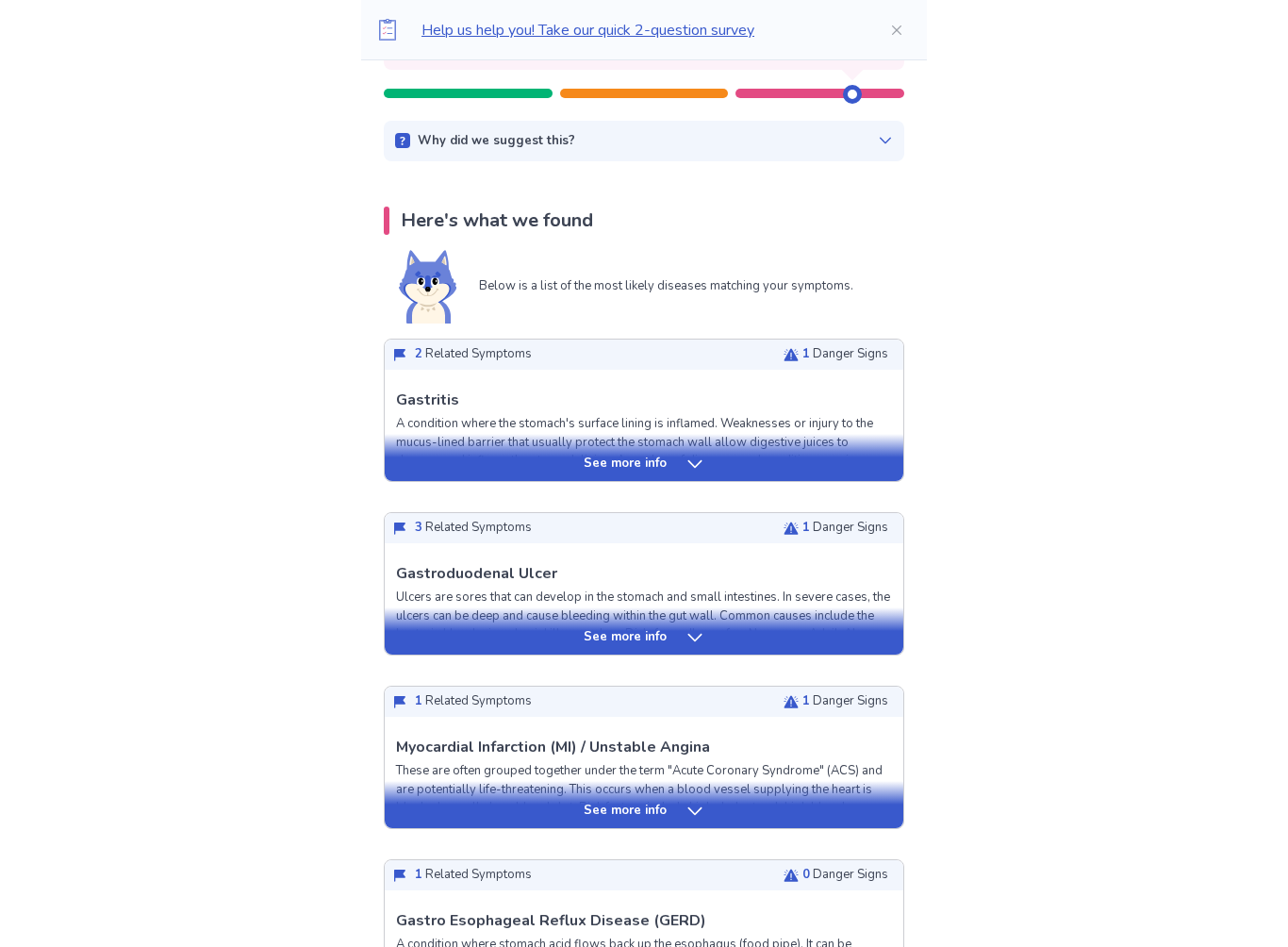 scroll, scrollTop: 259, scrollLeft: 0, axis: vertical 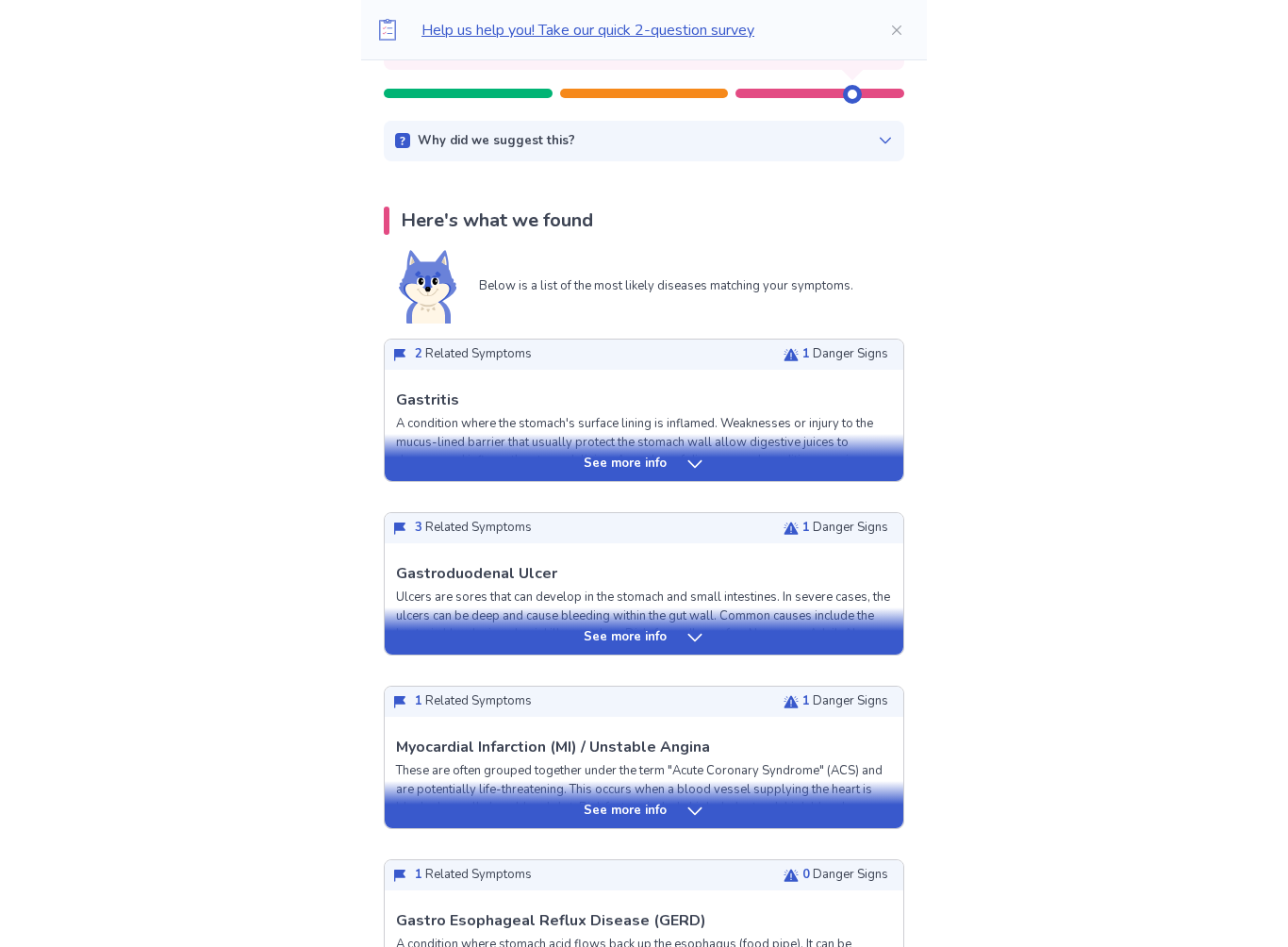 click on "See more info" at bounding box center (625, 464) 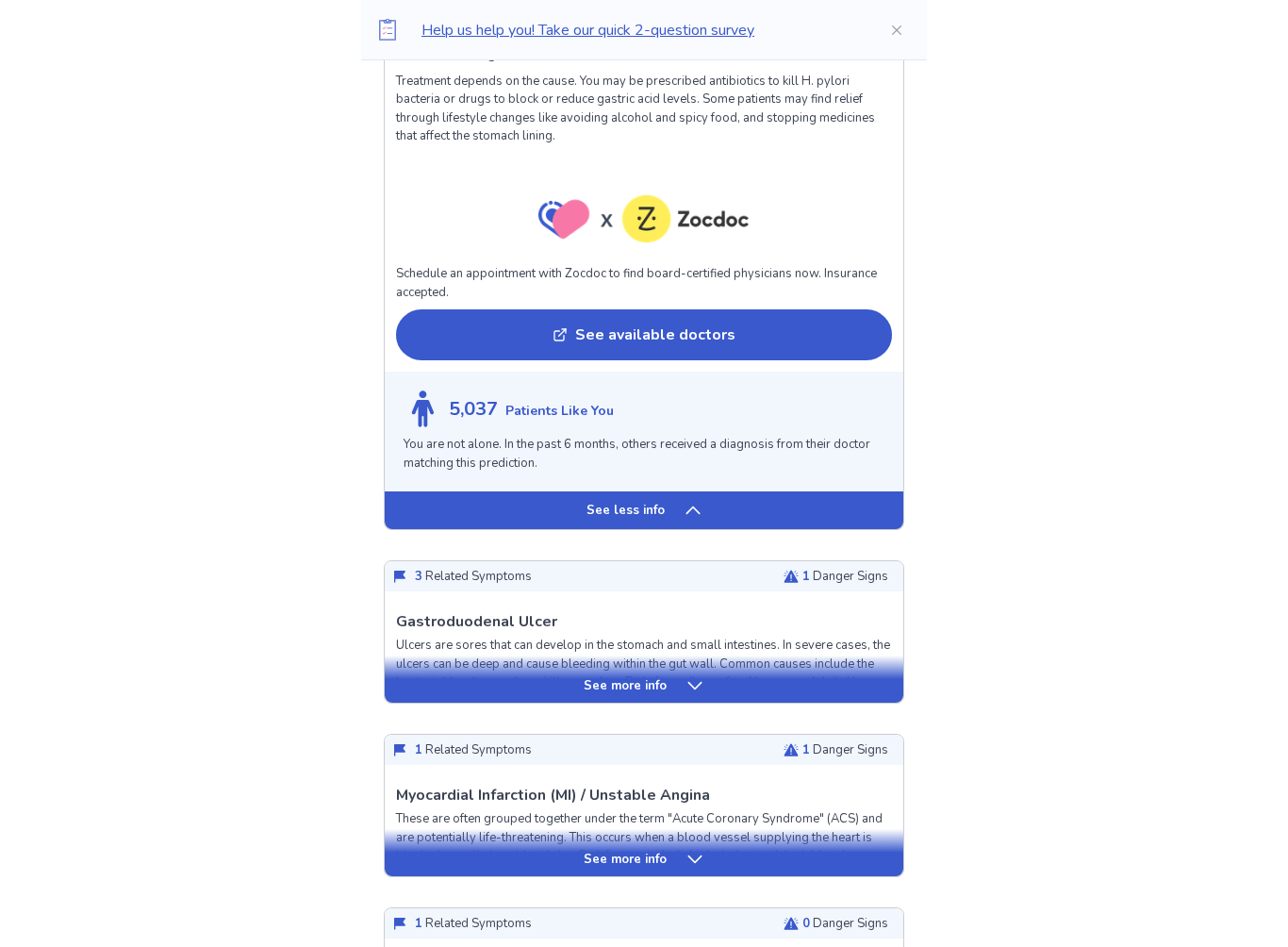 scroll, scrollTop: 1337, scrollLeft: 0, axis: vertical 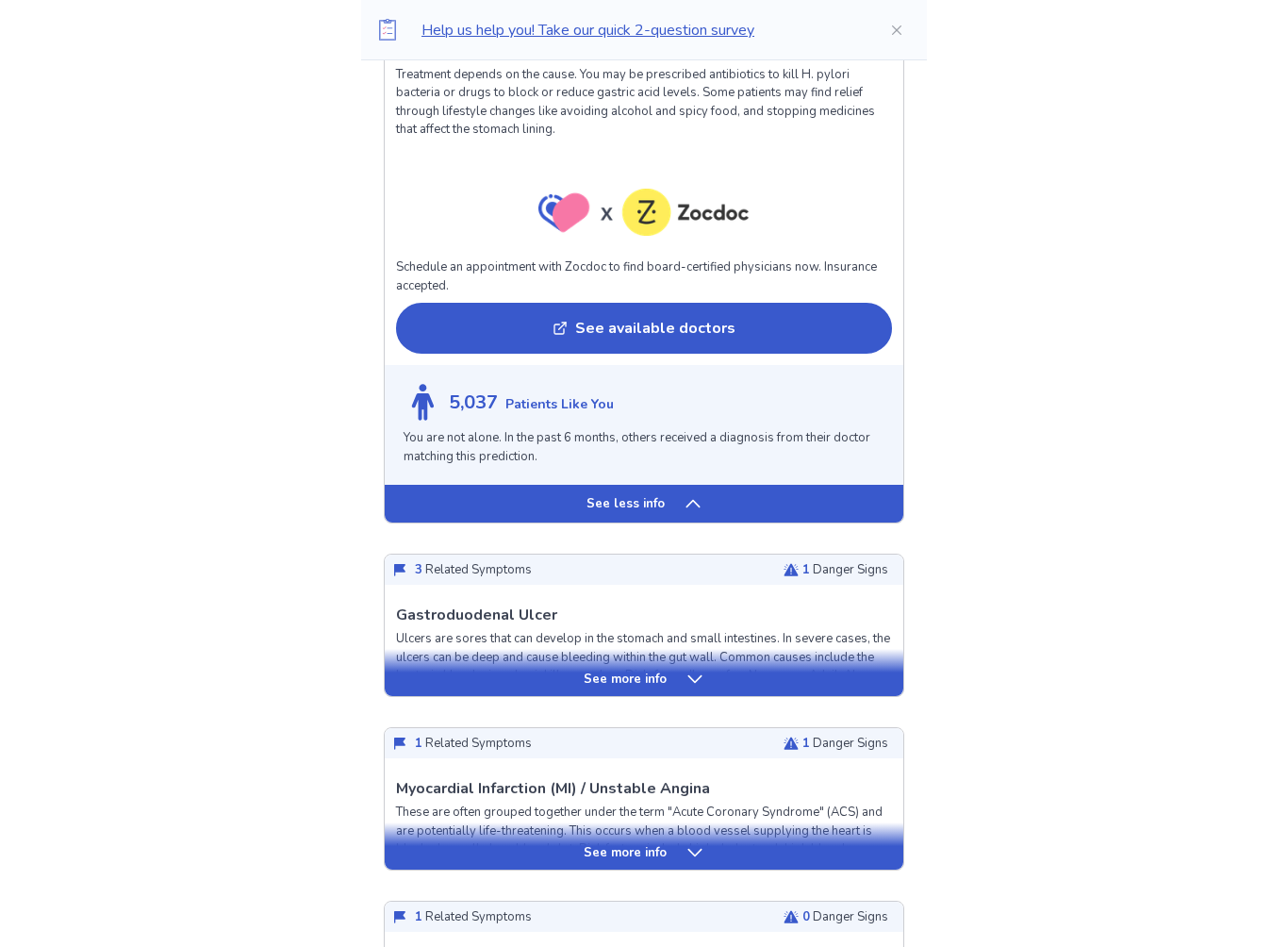 click 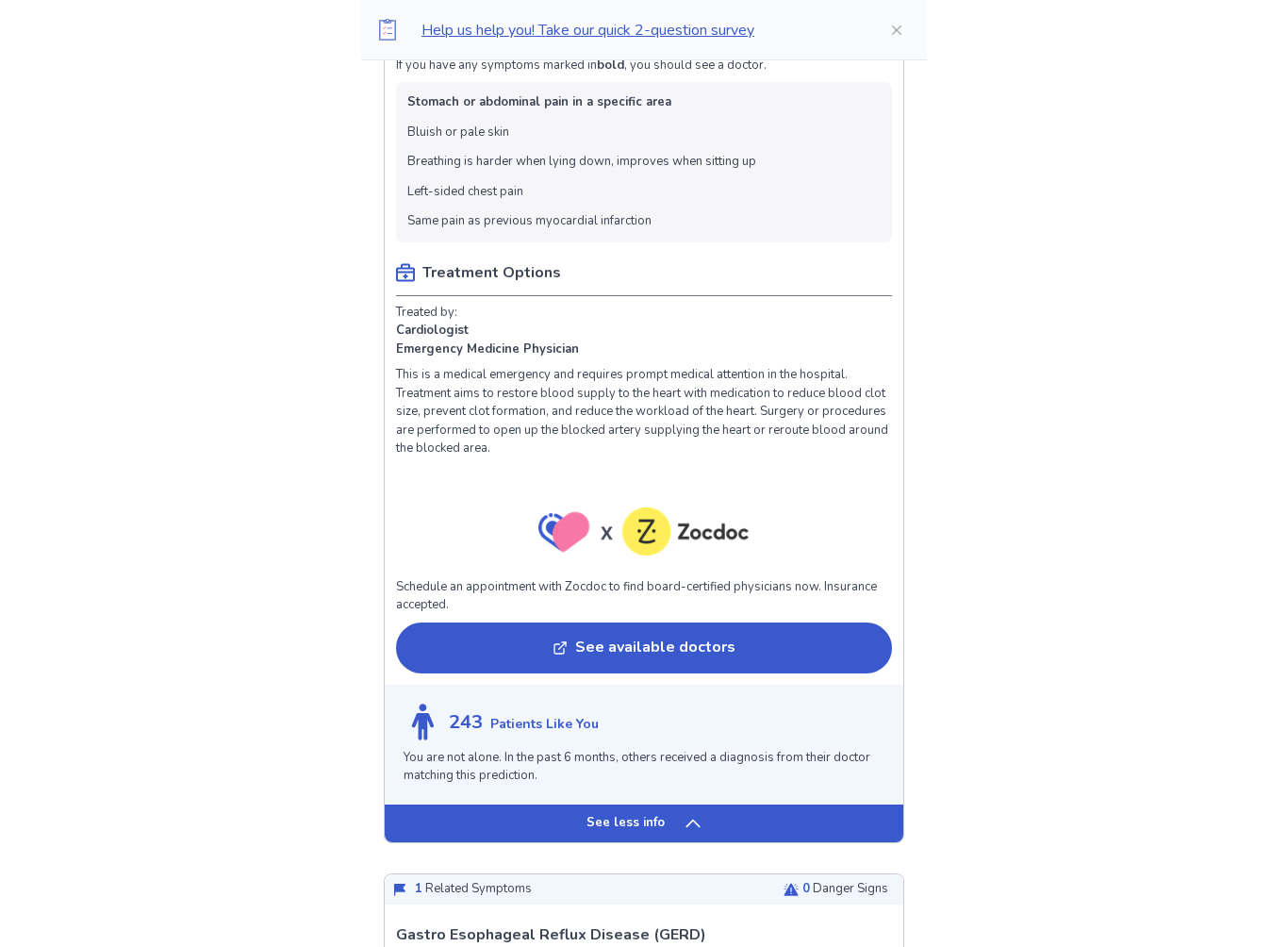 scroll, scrollTop: 2535, scrollLeft: 0, axis: vertical 